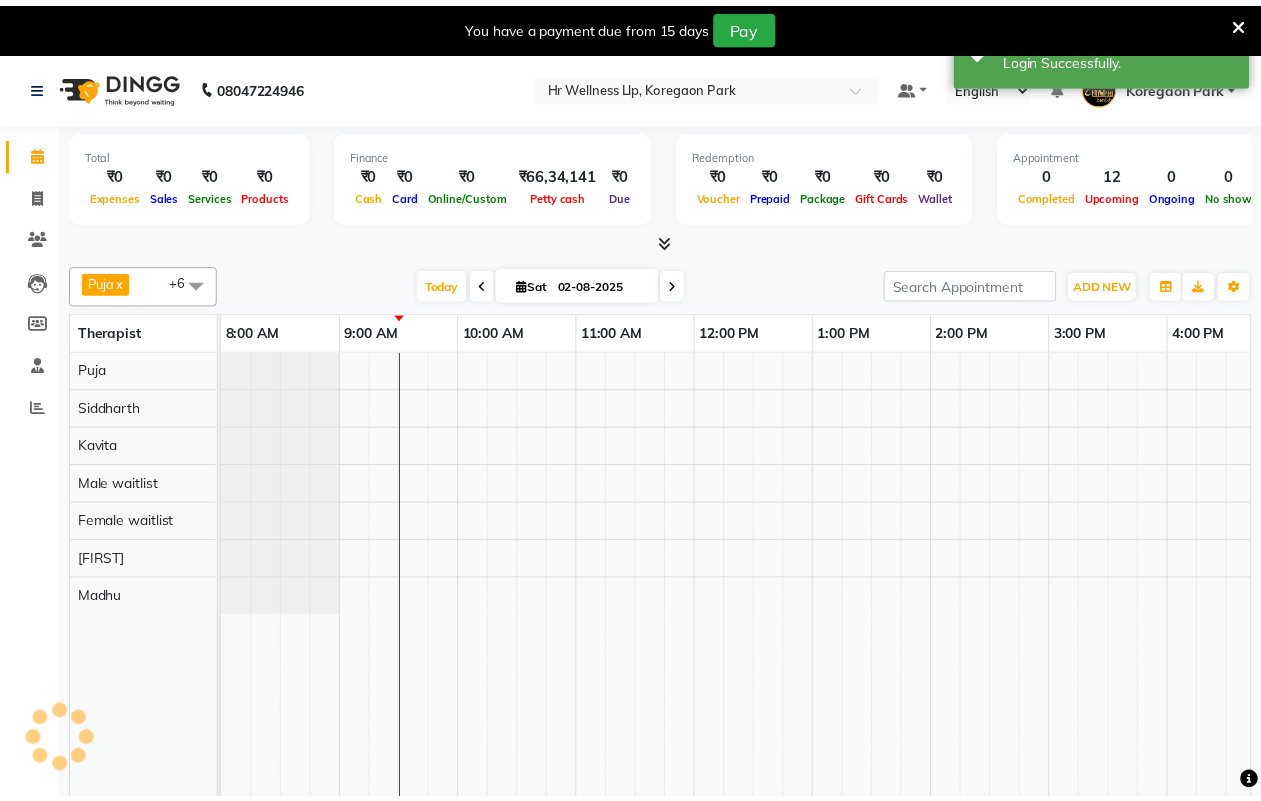 scroll, scrollTop: 0, scrollLeft: 0, axis: both 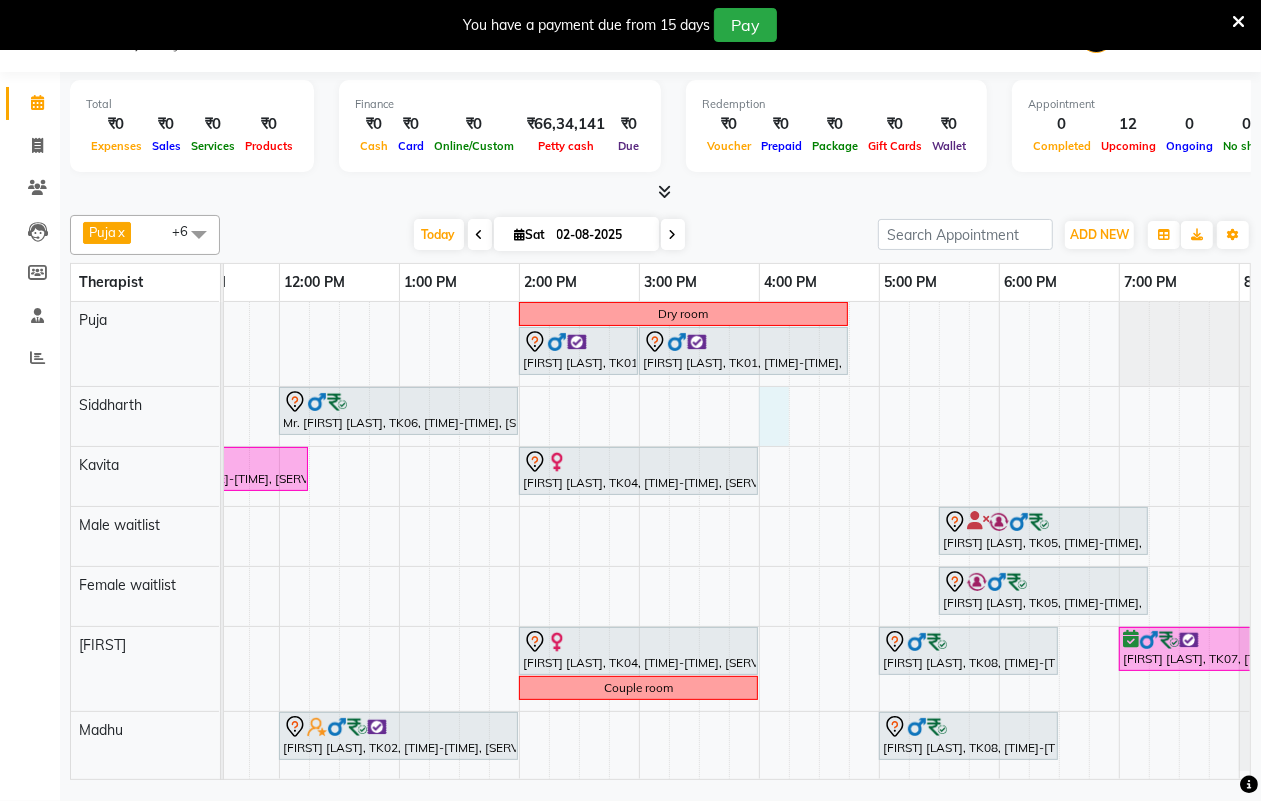 click on "Dry room              [FIRST] [LAST], TK01, [TIME]-[TIME], [SERVICE]             [FIRST] [LAST], TK01, [TIME]-[TIME], [SERVICE]             Mr. [FIRST] [LAST], TK06, [TIME]-[TIME], [SERVICE]     [FIRST] [LAST], TK03, [TIME]-[TIME], [SERVICE]             [FIRST] [LAST], TK04, [TIME]-[TIME], [SERVICE]             [FIRST] [LAST], TK05, [TIME]-[TIME], [SERVICE]             [FIRST] [LAST], TK05, [TIME]-[TIME], [SERVICE]             [FIRST] [LAST], TK04, [TIME]-[TIME], [SERVICE]             [FIRST] [LAST], TK08, [TIME]-[TIME], [SERVICE]     [FIRST] [LAST], TK07, [TIME]-[TIME], [SERVICE]  Couple room              [FIRST] [LAST], TK02, [TIME]-[TIME], [SERVICE]" at bounding box center (579, 540) 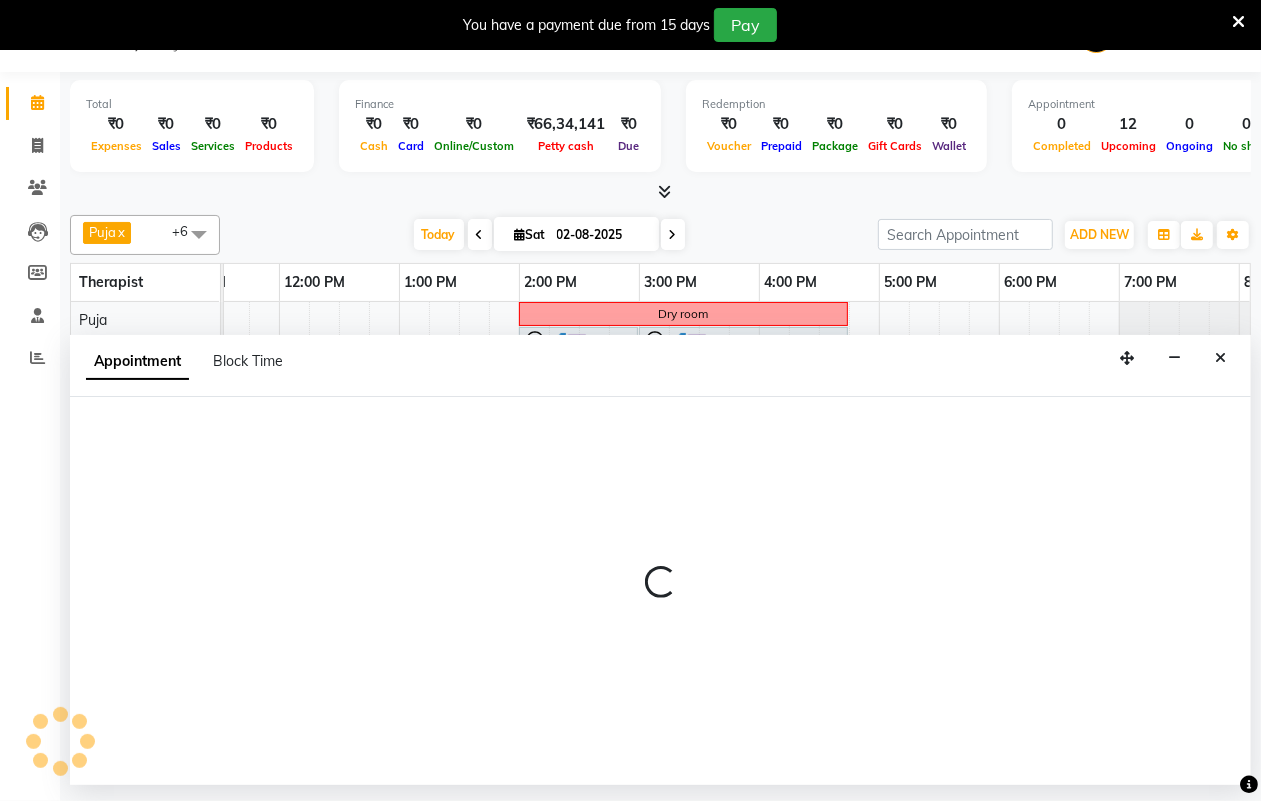 select on "16489" 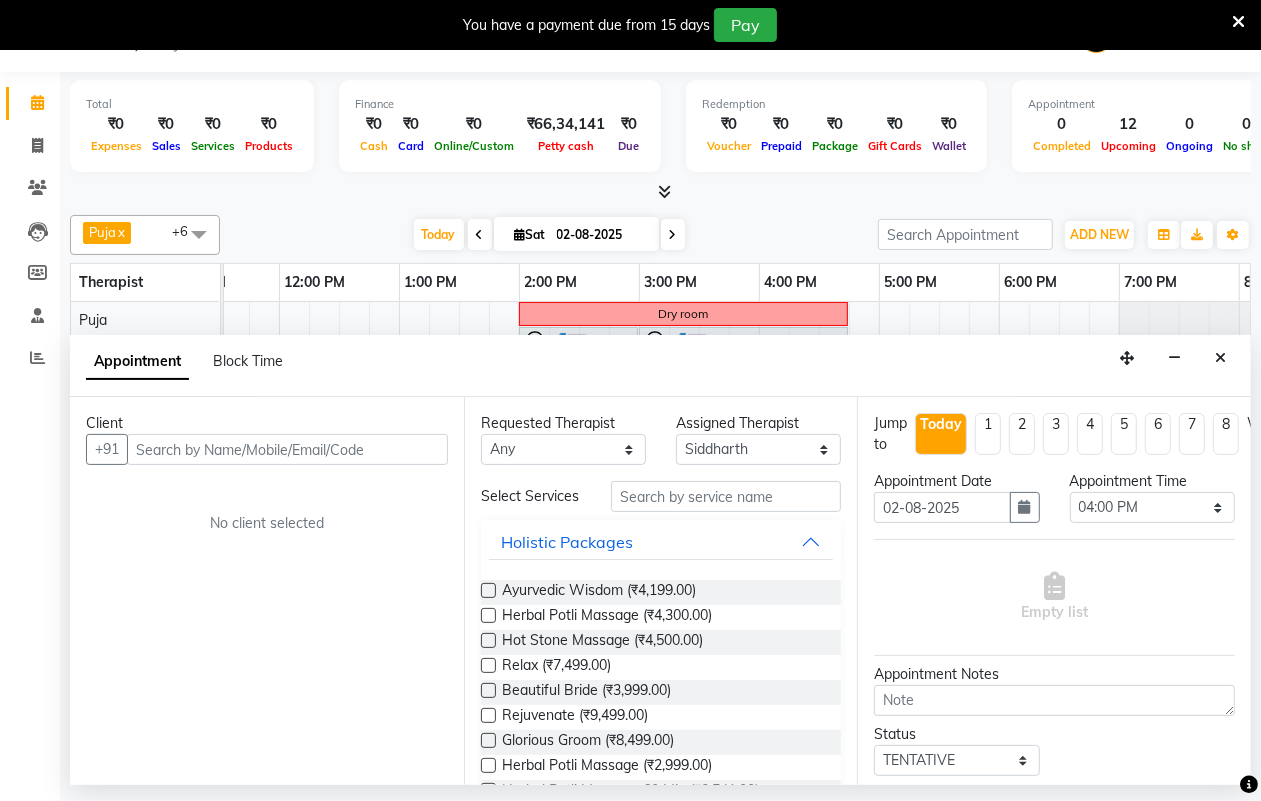 click at bounding box center (287, 449) 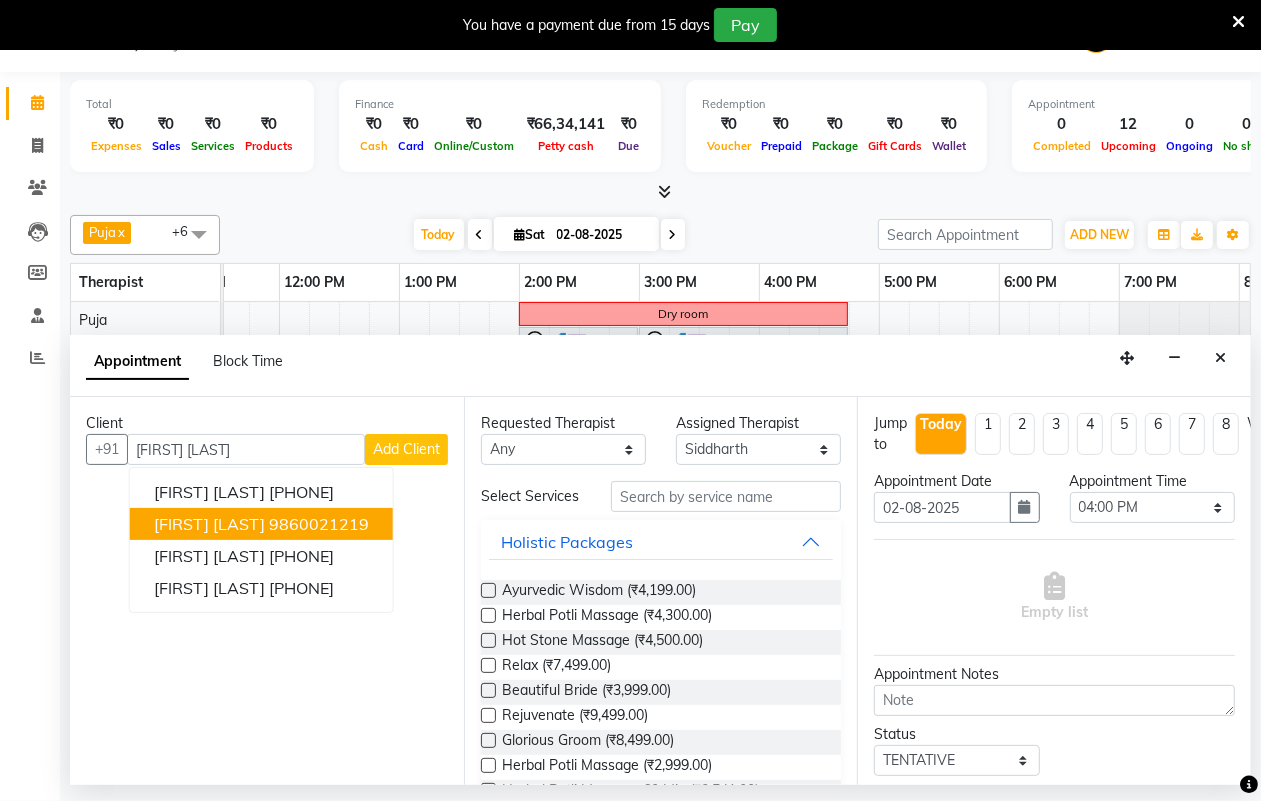 click on "9860021219" at bounding box center (319, 524) 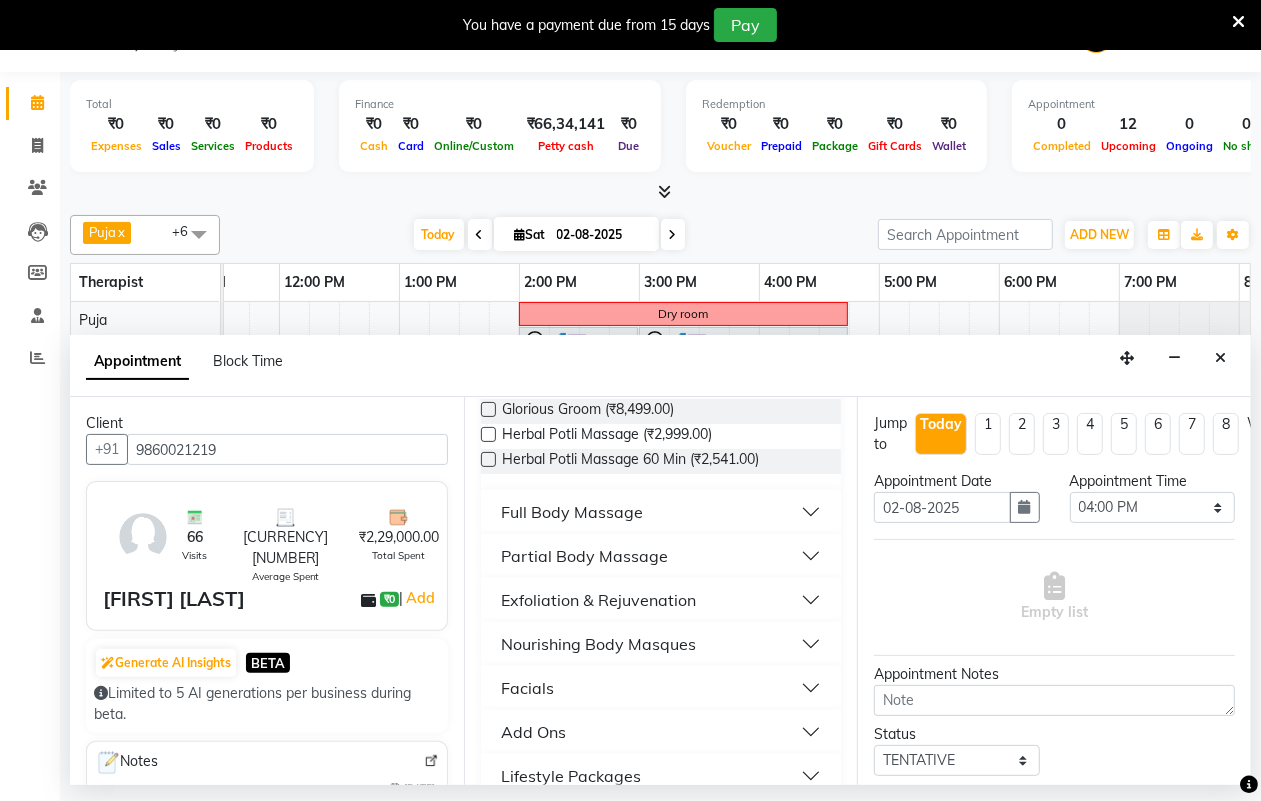 scroll, scrollTop: 375, scrollLeft: 0, axis: vertical 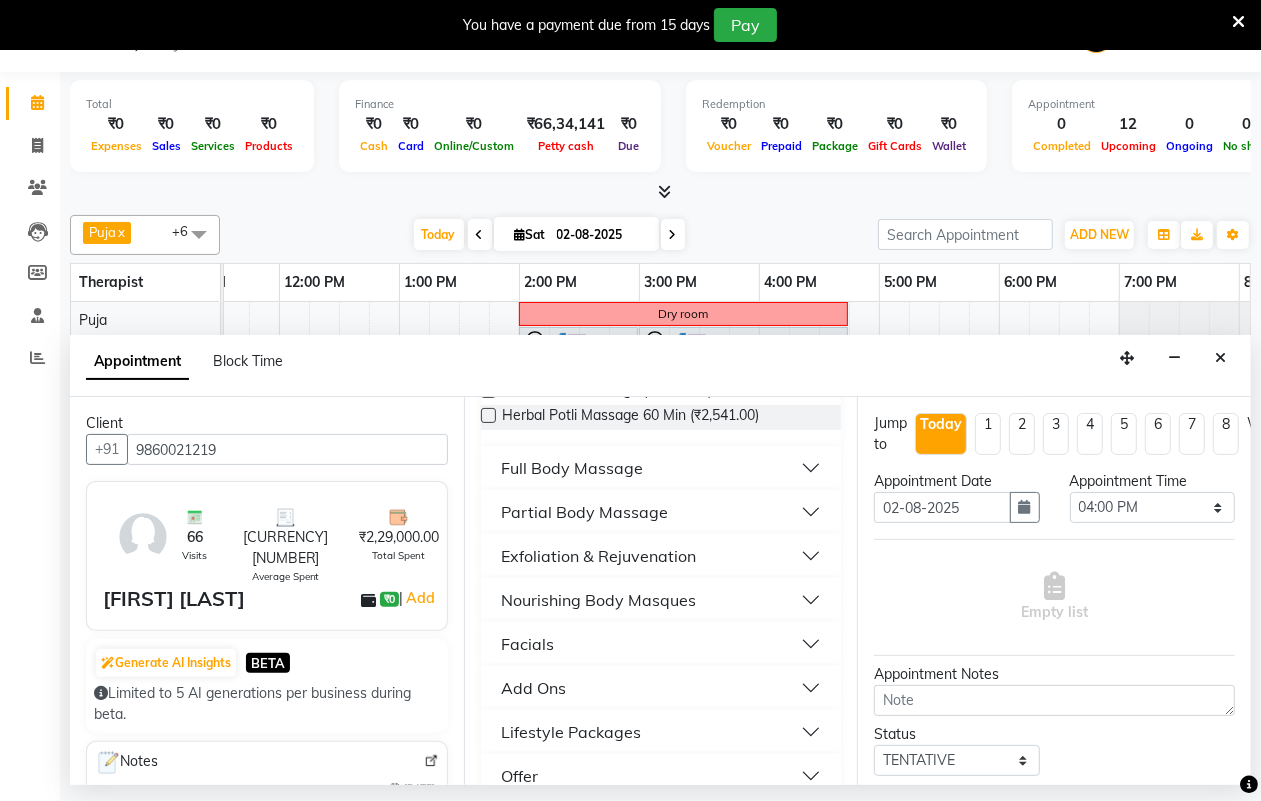 type on "9860021219" 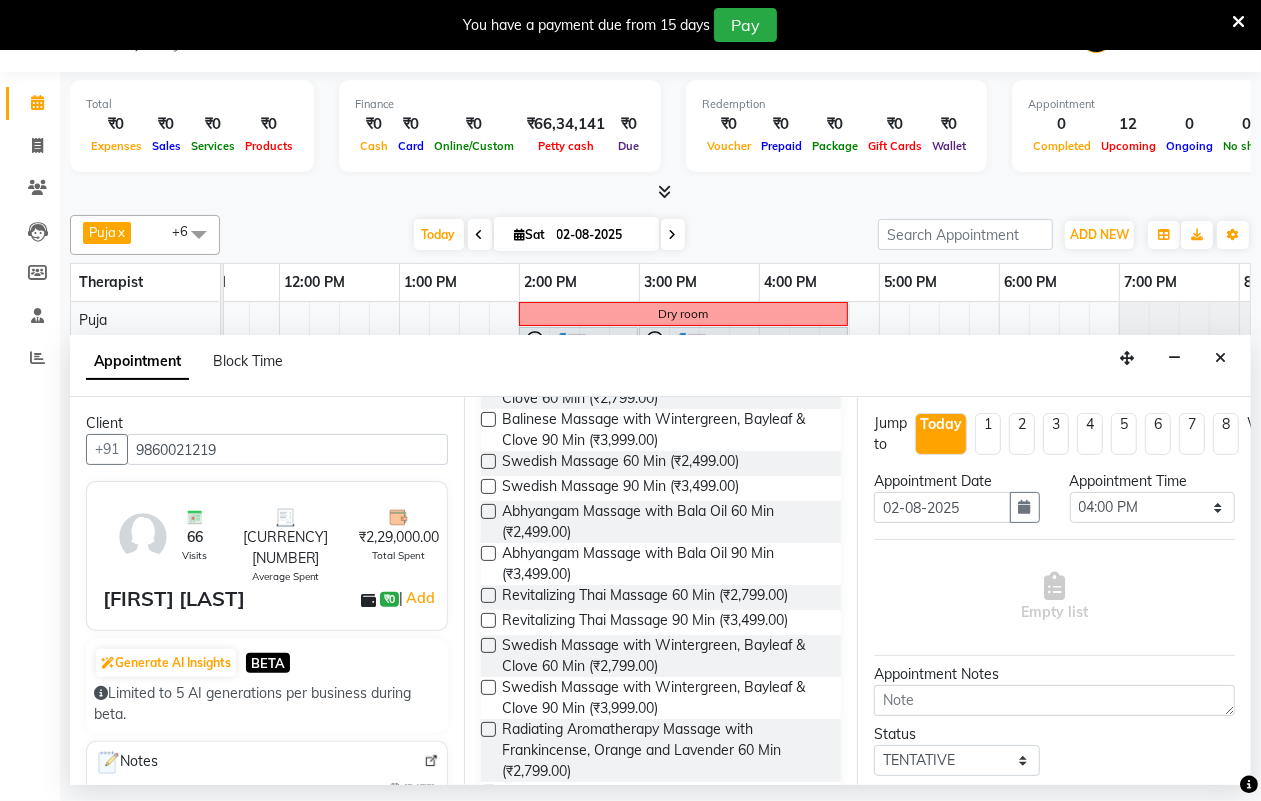 scroll, scrollTop: 750, scrollLeft: 0, axis: vertical 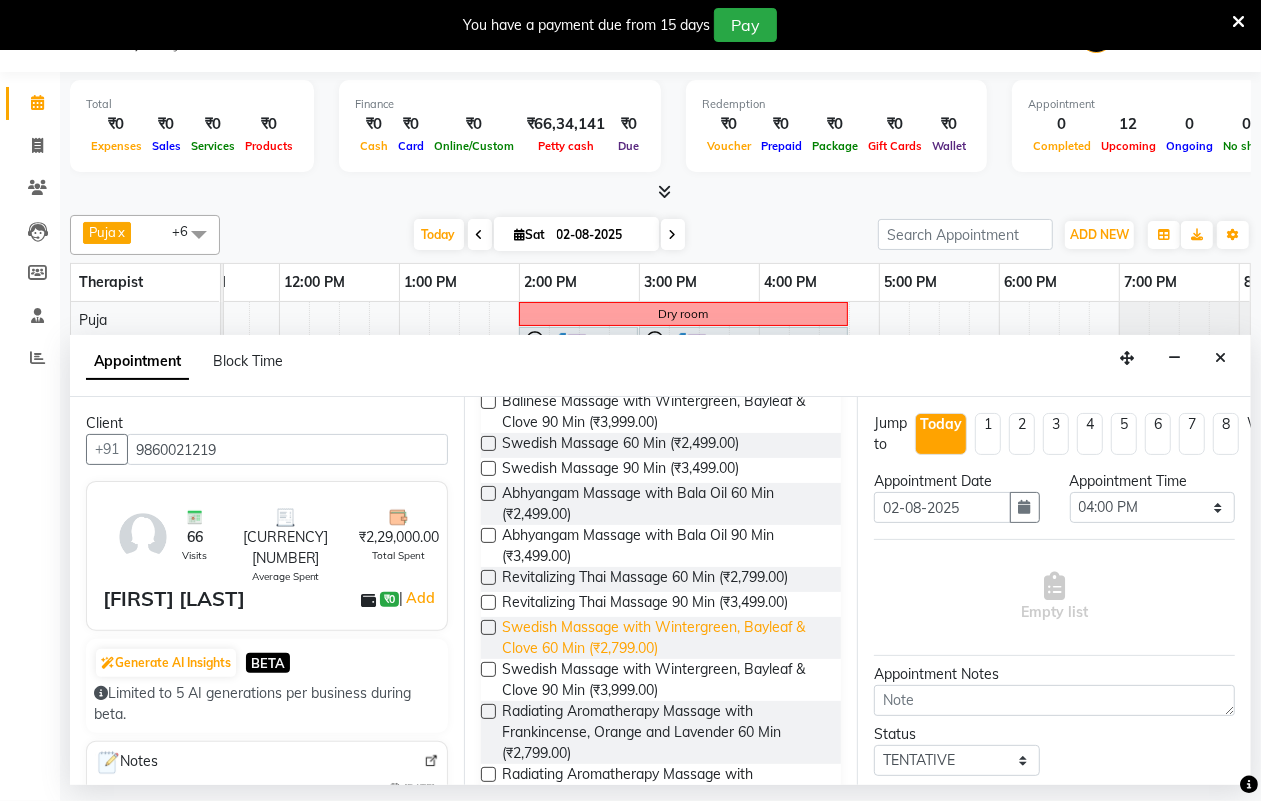 click on "Swedish Massage with Wintergreen, Bayleaf & Clove 60 Min (₹2,799.00)" at bounding box center [664, 638] 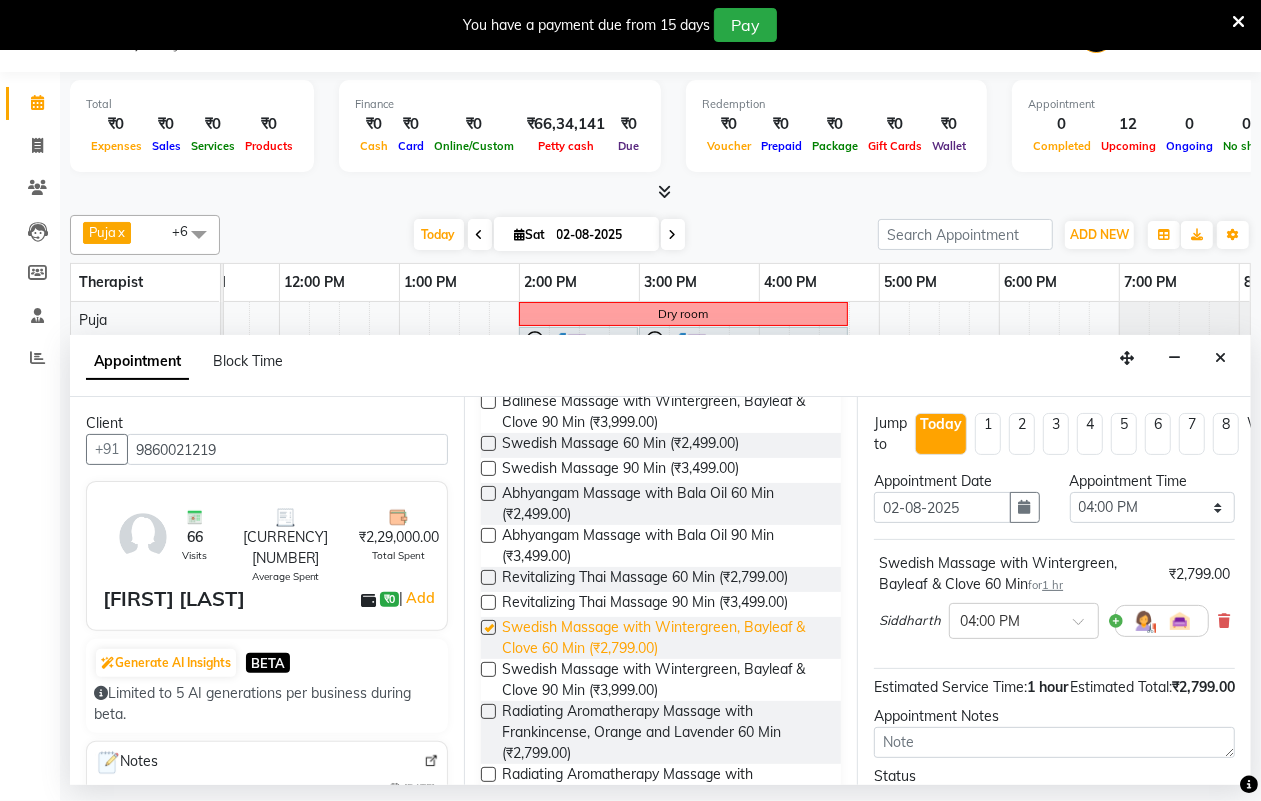 checkbox on "false" 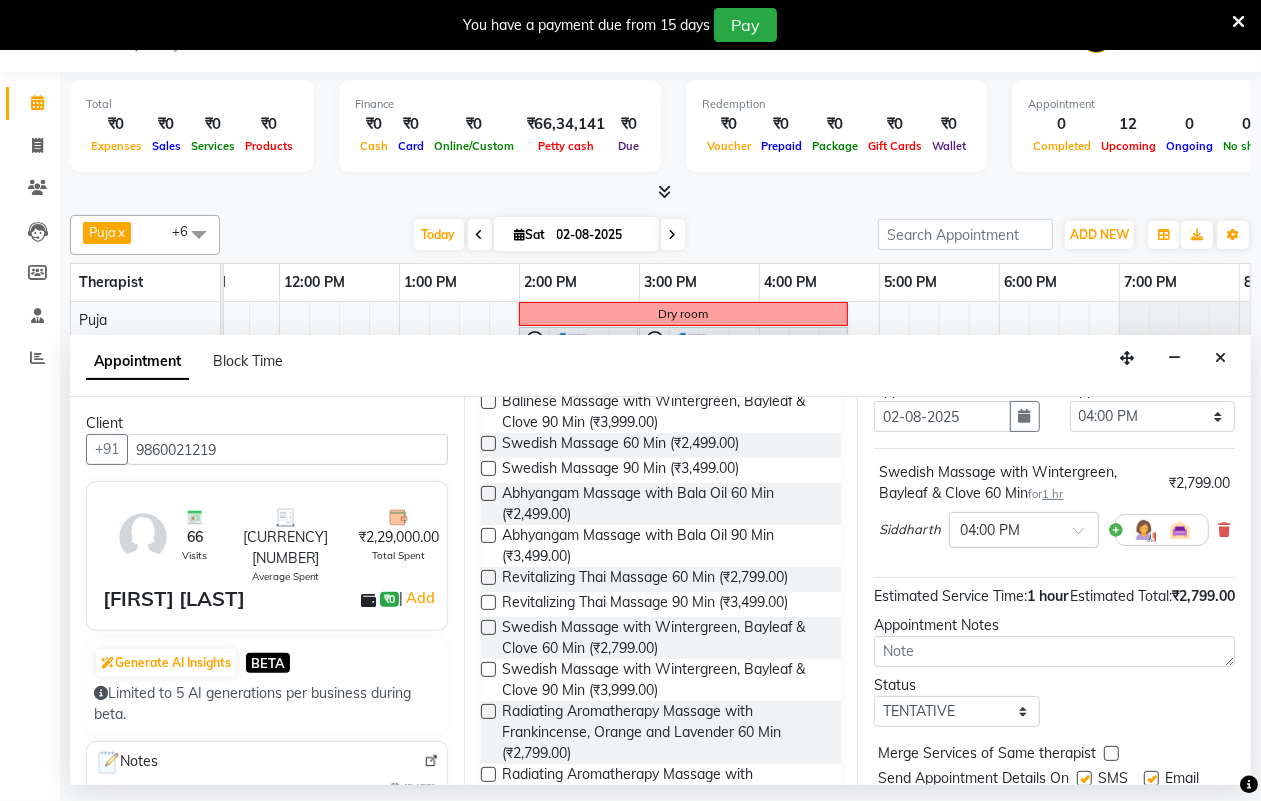 scroll, scrollTop: 216, scrollLeft: 0, axis: vertical 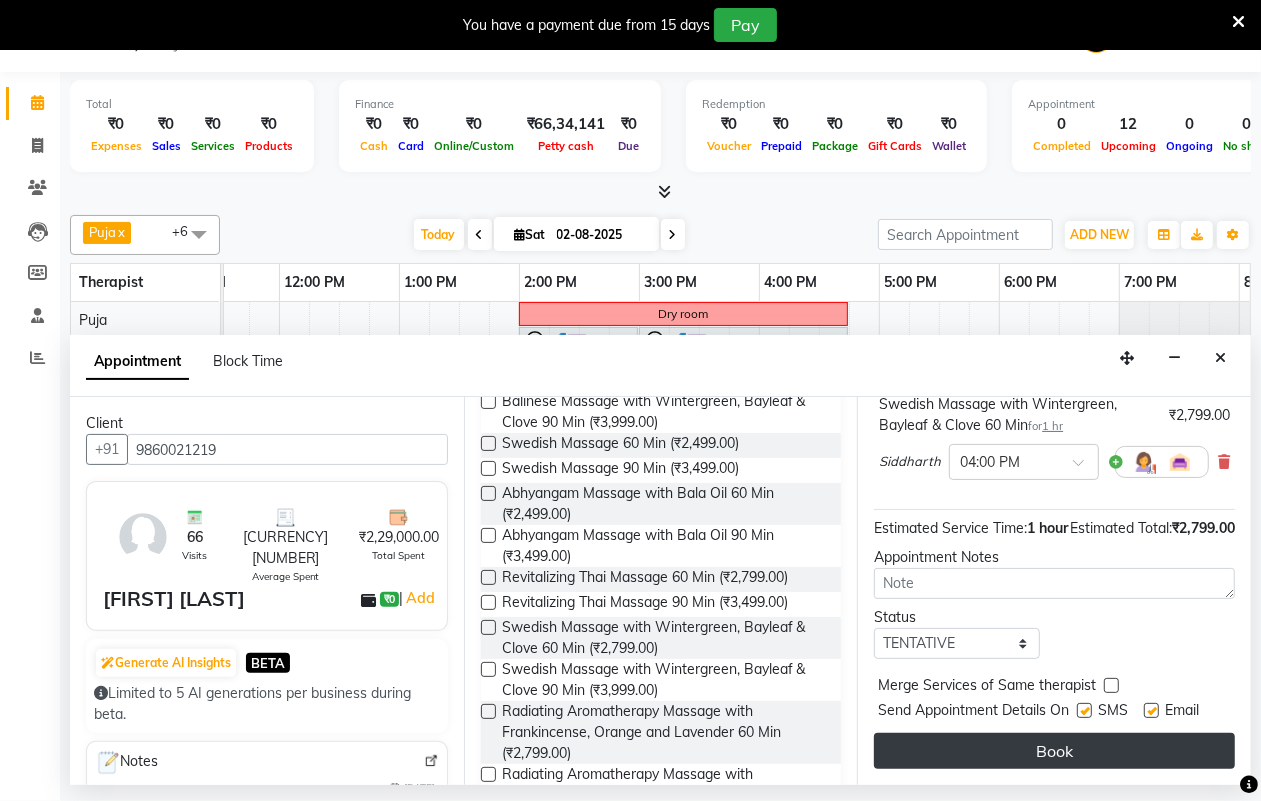 click on "Book" at bounding box center (1054, 751) 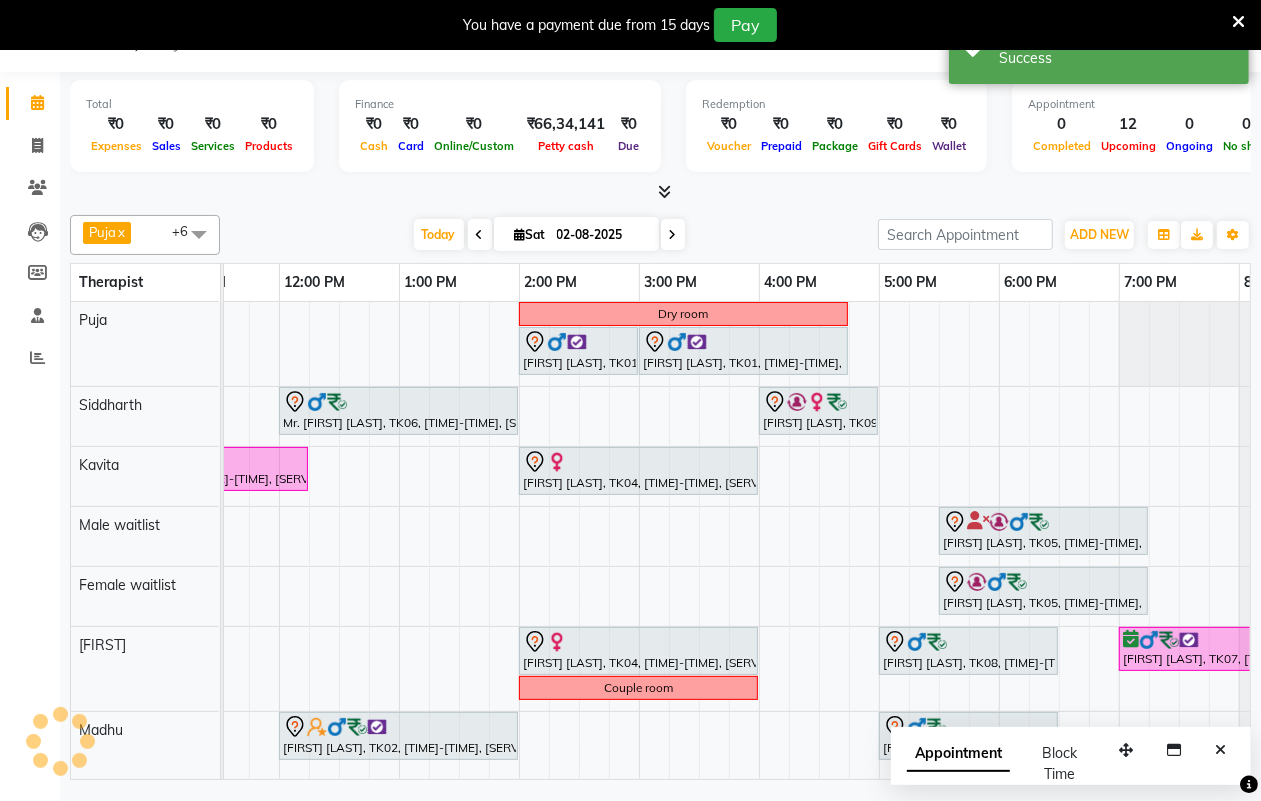 scroll, scrollTop: 1, scrollLeft: 0, axis: vertical 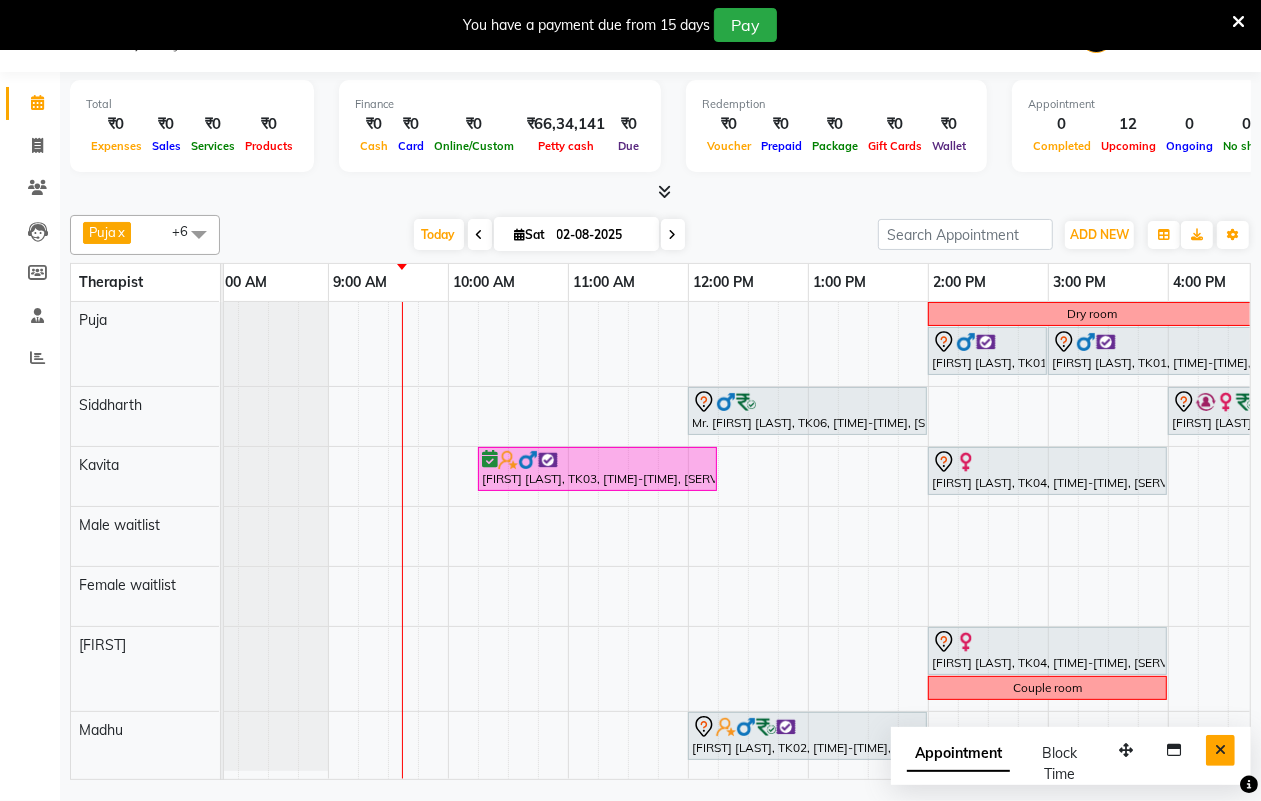 click at bounding box center [1220, 750] 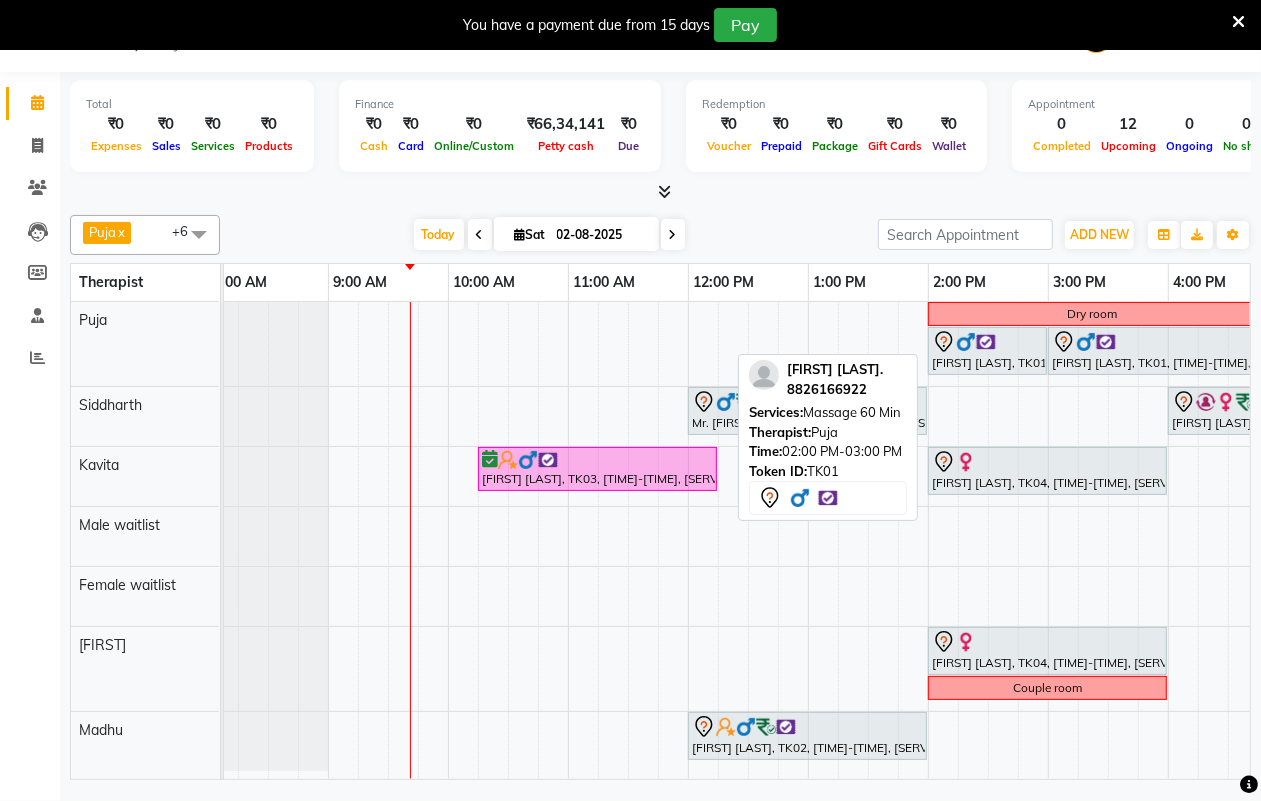 click at bounding box center (987, 342) 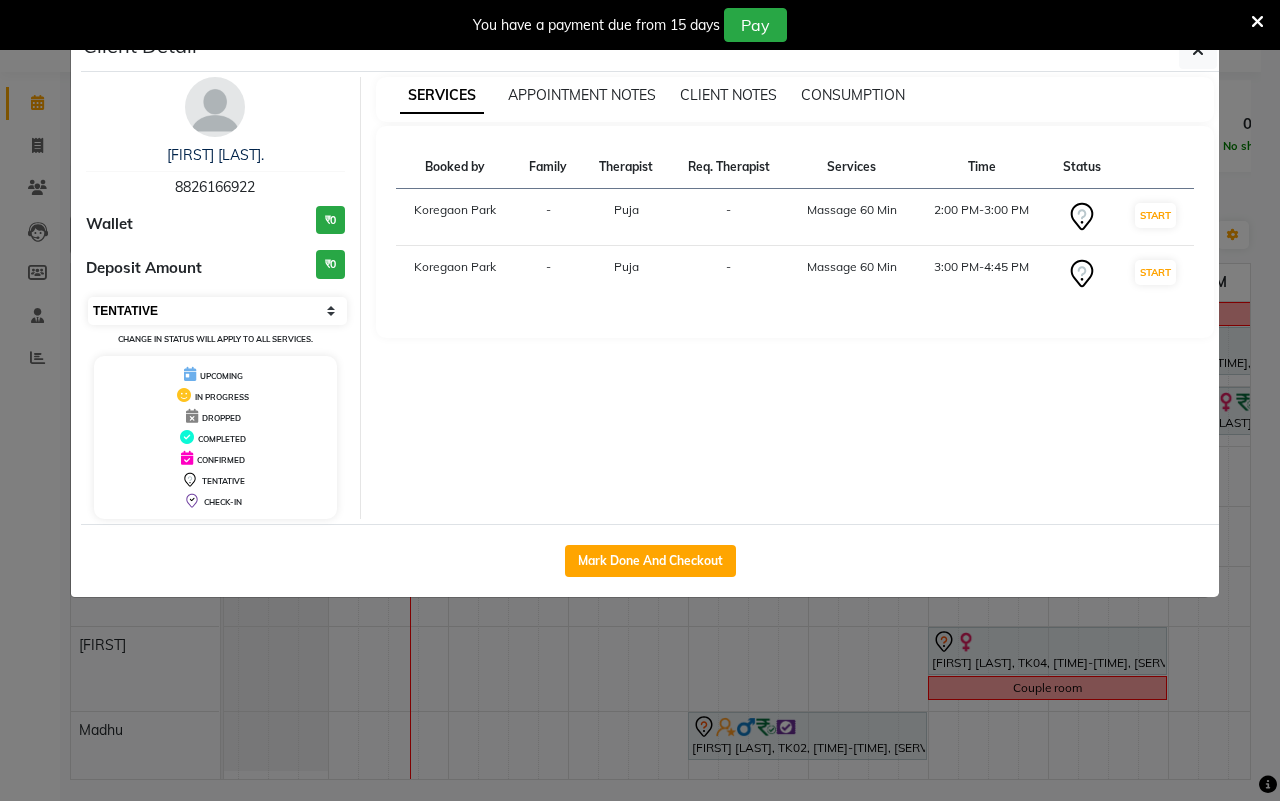 click on "Select IN SERVICE CONFIRMED TENTATIVE CHECK IN MARK DONE DROPPED UPCOMING" at bounding box center [217, 311] 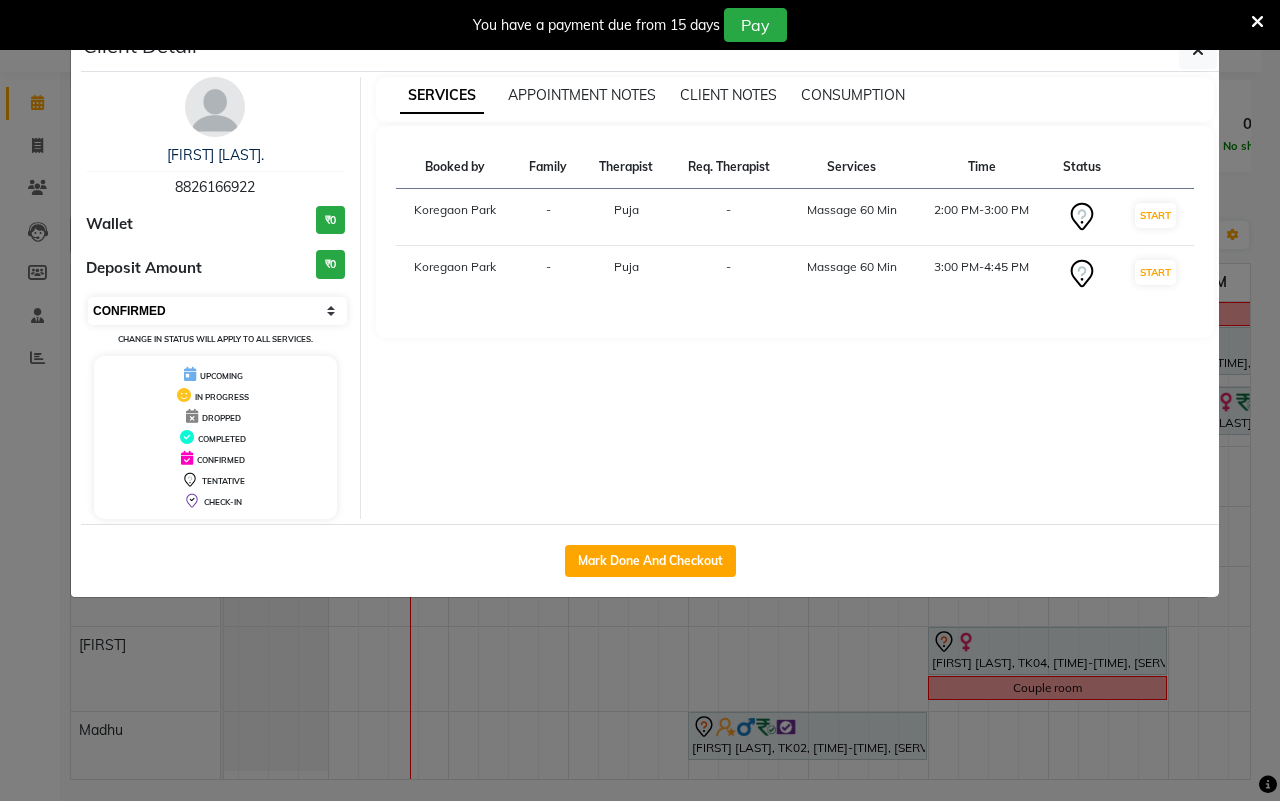 click on "Select IN SERVICE CONFIRMED TENTATIVE CHECK IN MARK DONE DROPPED UPCOMING" at bounding box center (217, 311) 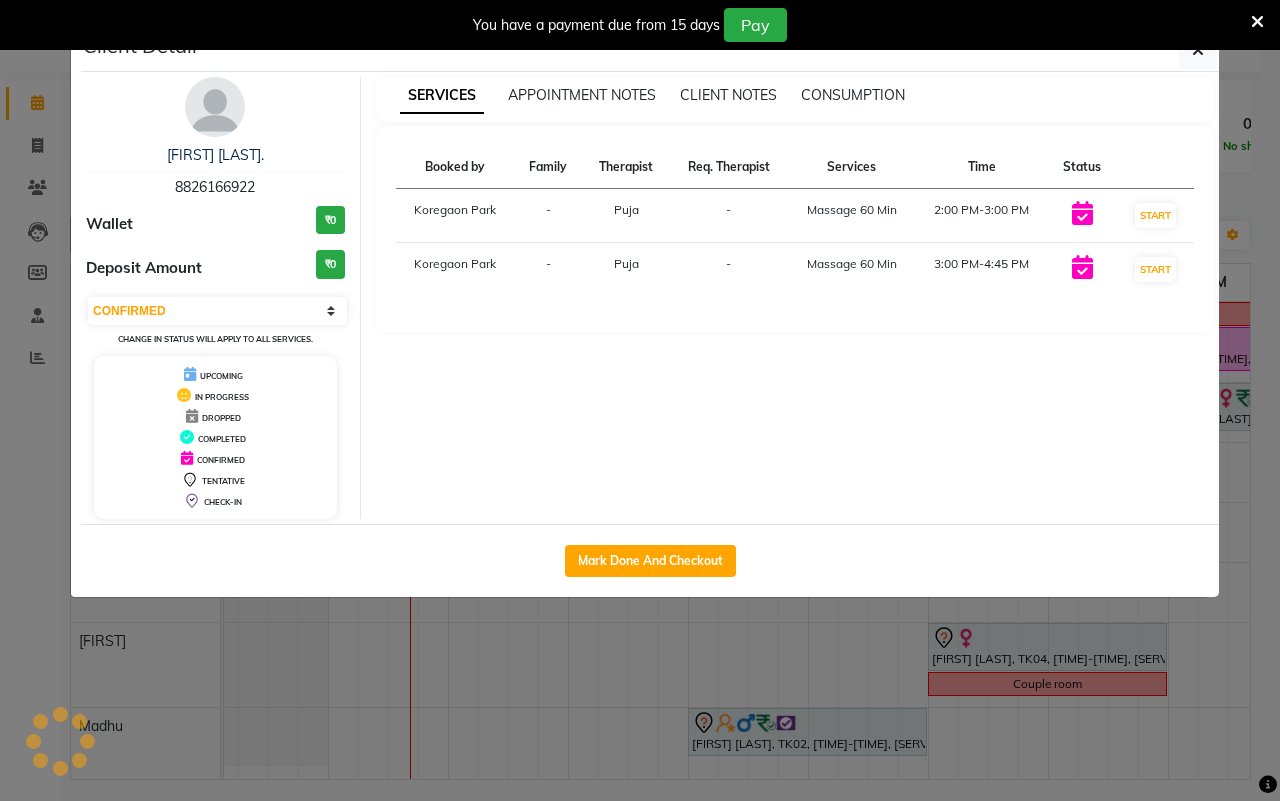 scroll, scrollTop: 0, scrollLeft: 0, axis: both 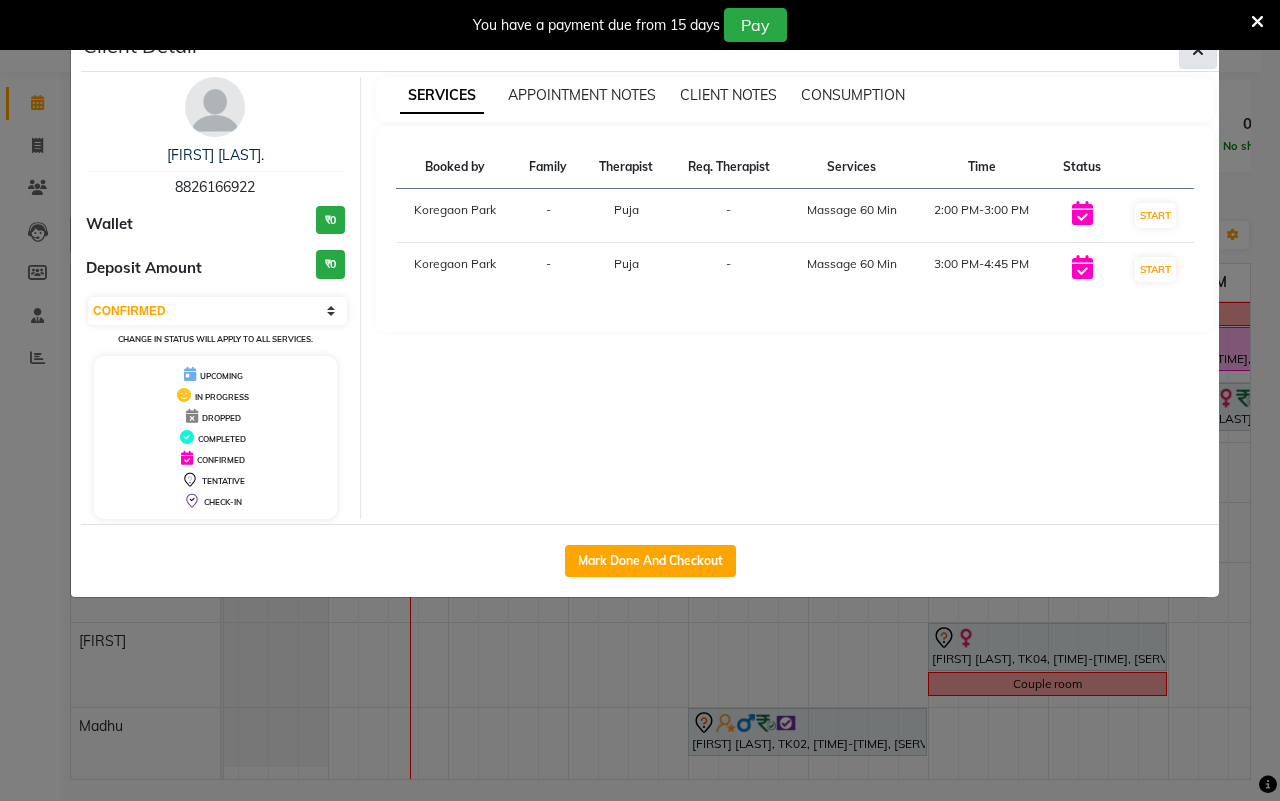 click 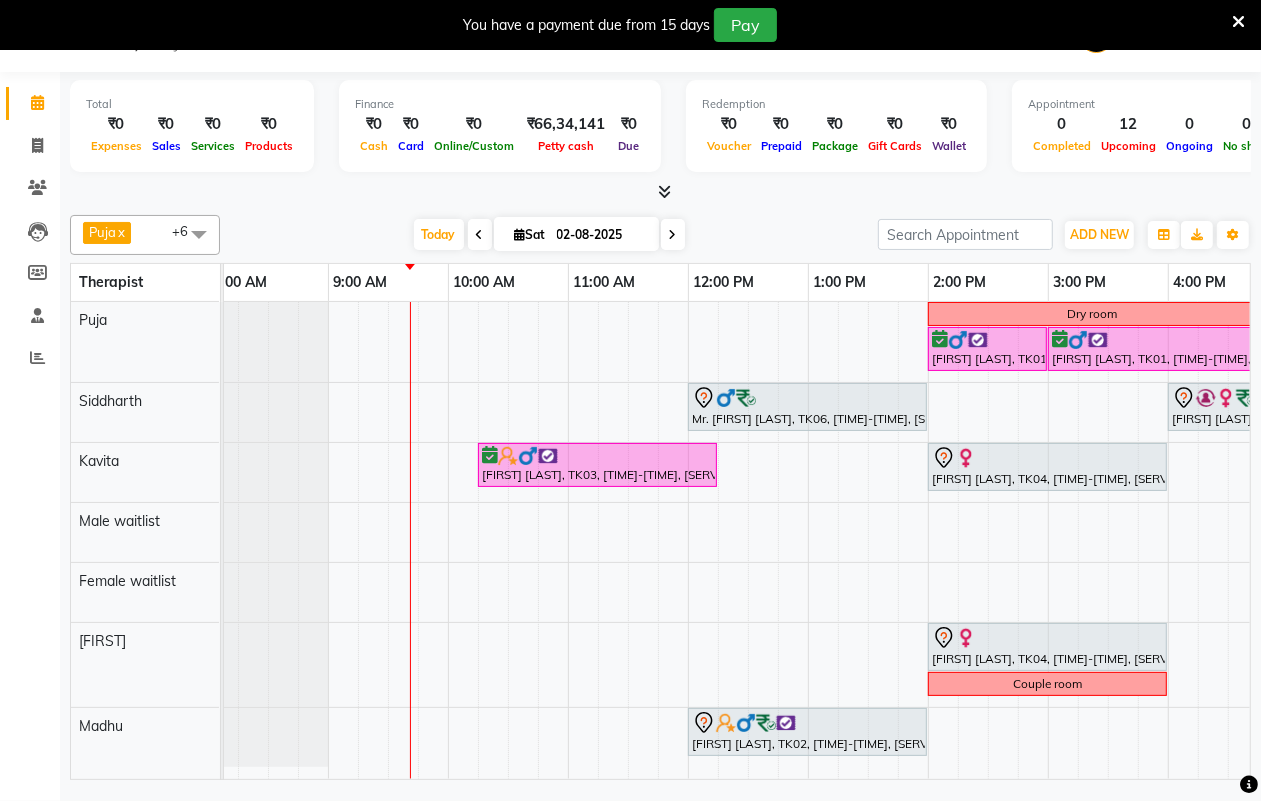 scroll, scrollTop: 0, scrollLeft: 295, axis: horizontal 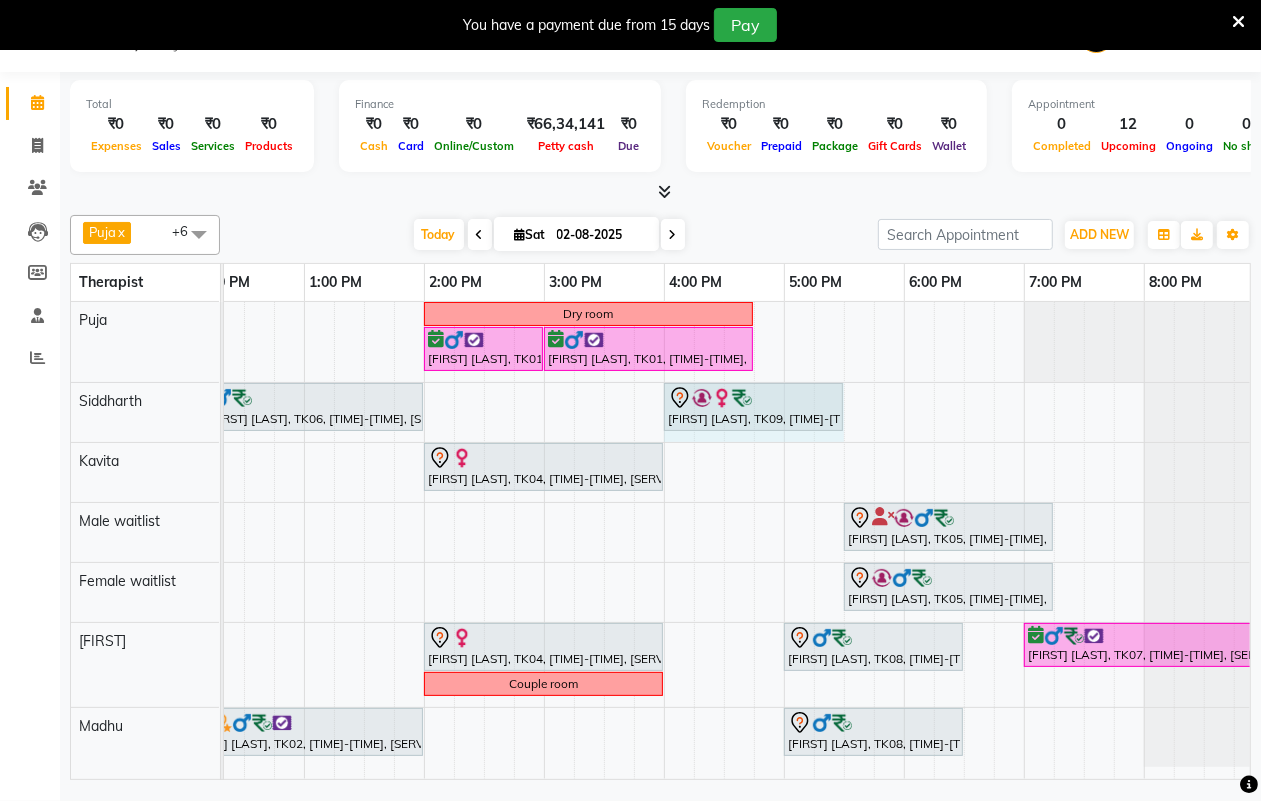 drag, startPoint x: 781, startPoint y: 398, endPoint x: 843, endPoint y: 393, distance: 62.201286 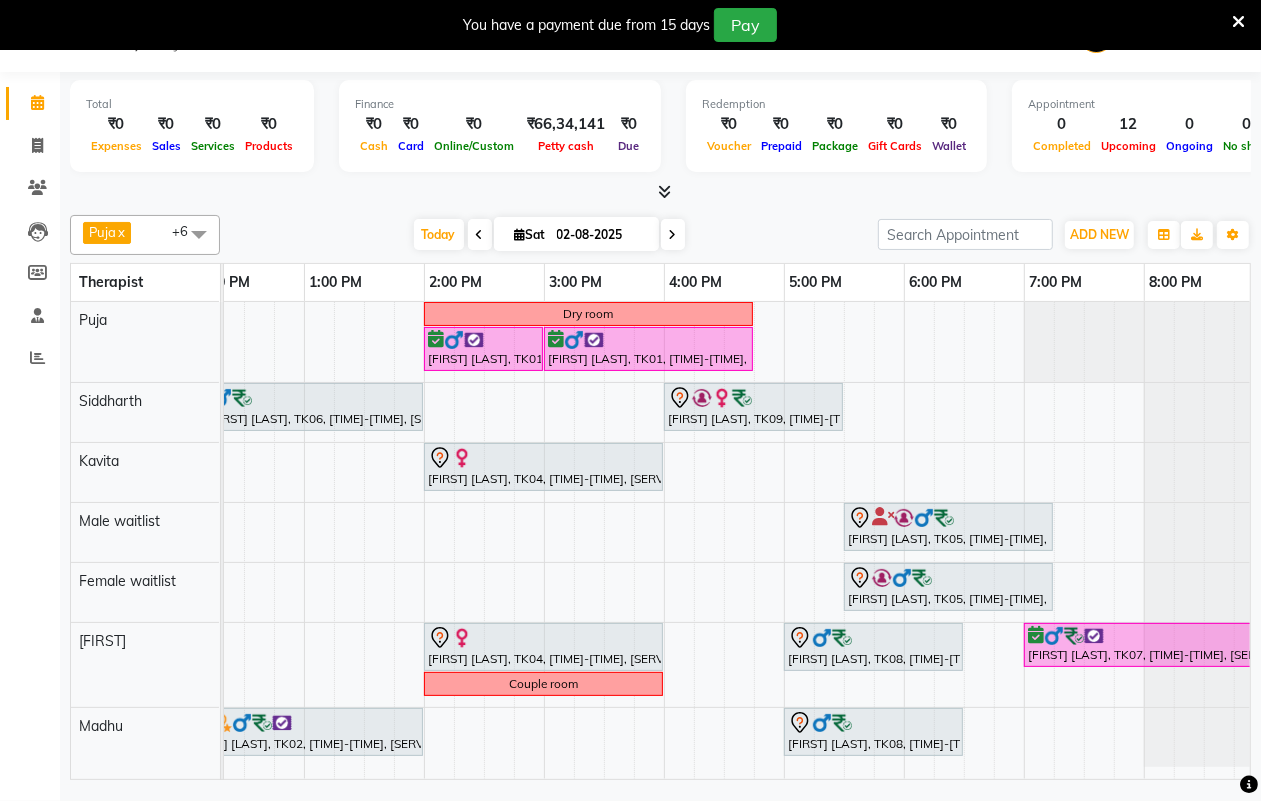 scroll, scrollTop: 0, scrollLeft: 353, axis: horizontal 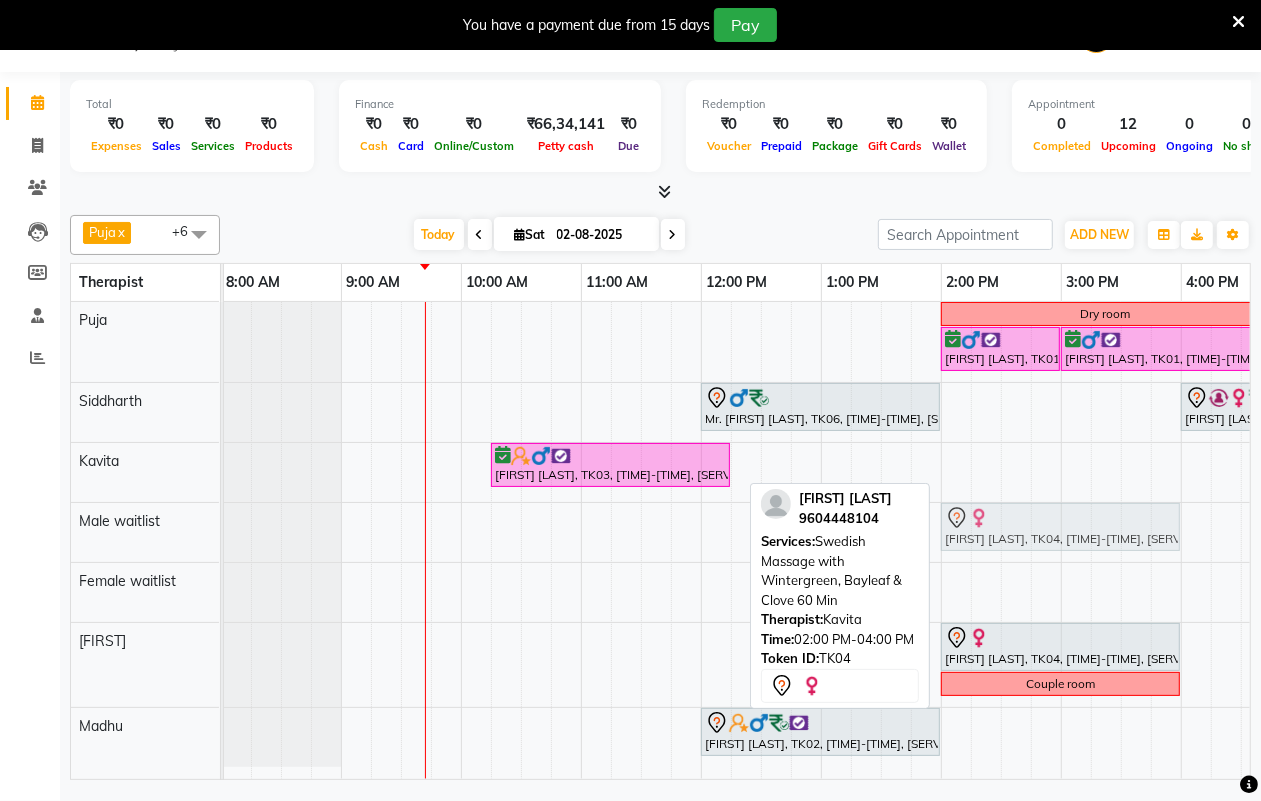 drag, startPoint x: 1065, startPoint y: 466, endPoint x: 1062, endPoint y: 508, distance: 42.107006 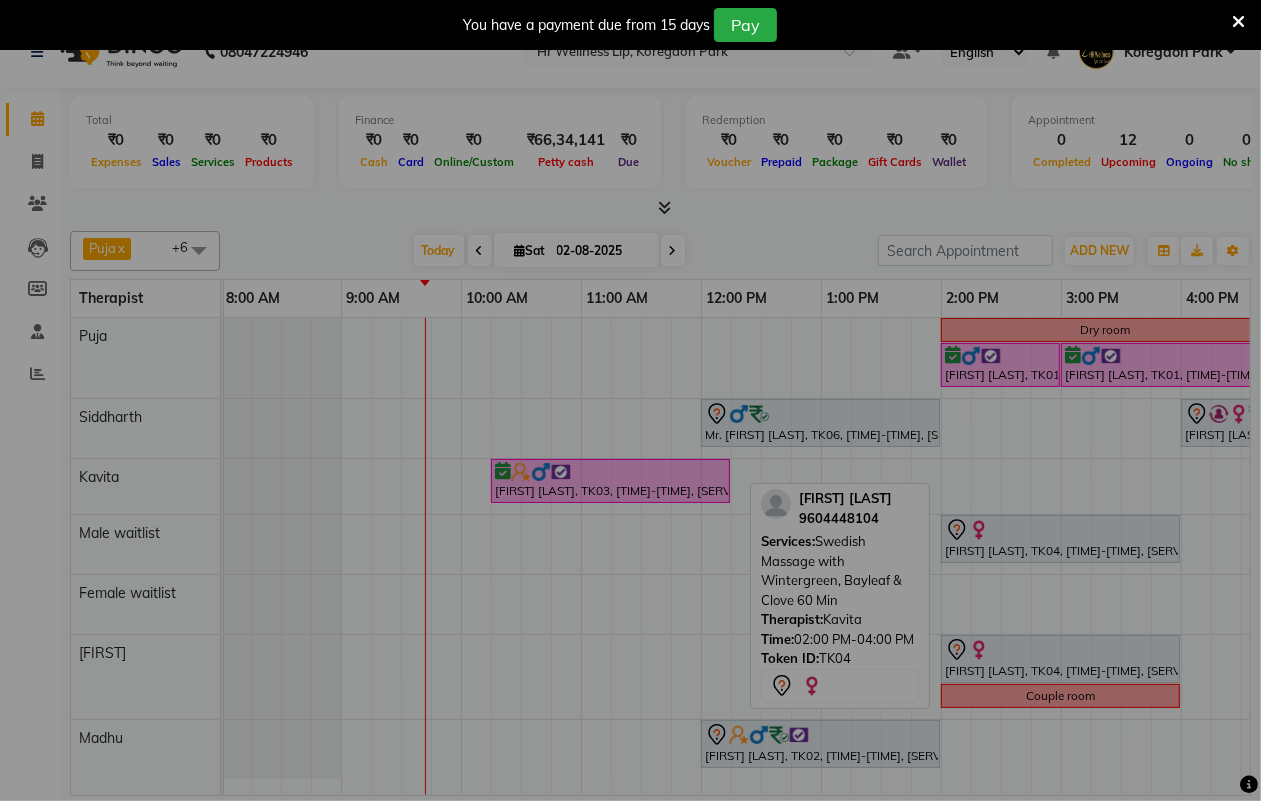 scroll, scrollTop: 35, scrollLeft: 0, axis: vertical 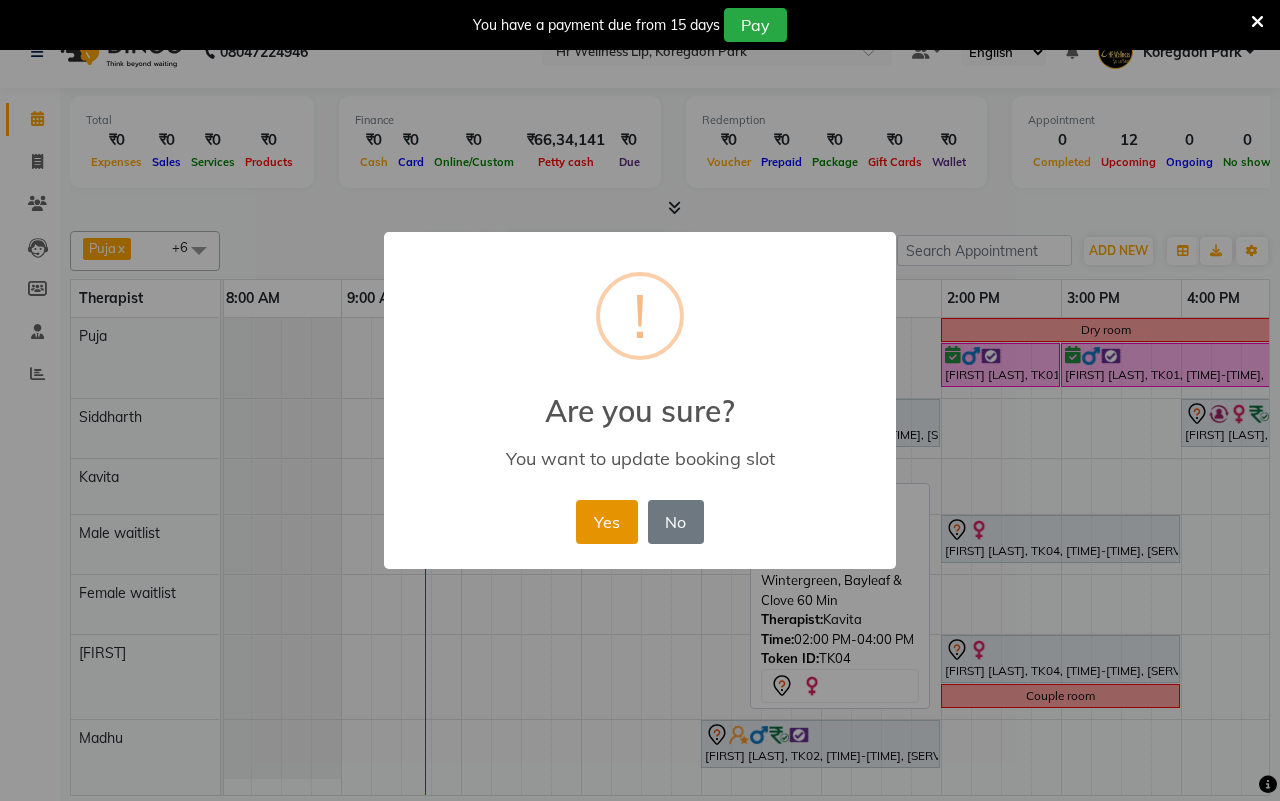 click on "Yes" at bounding box center [606, 522] 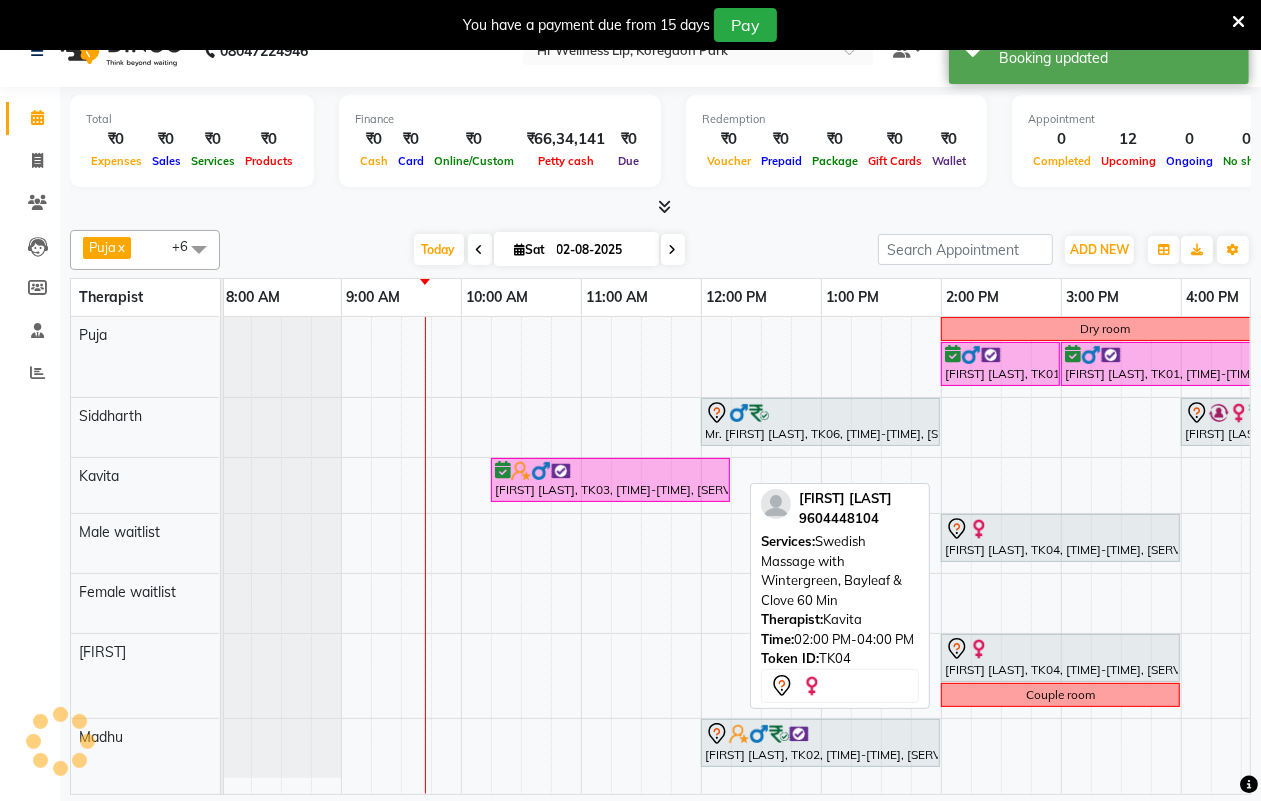 scroll, scrollTop: 5, scrollLeft: 0, axis: vertical 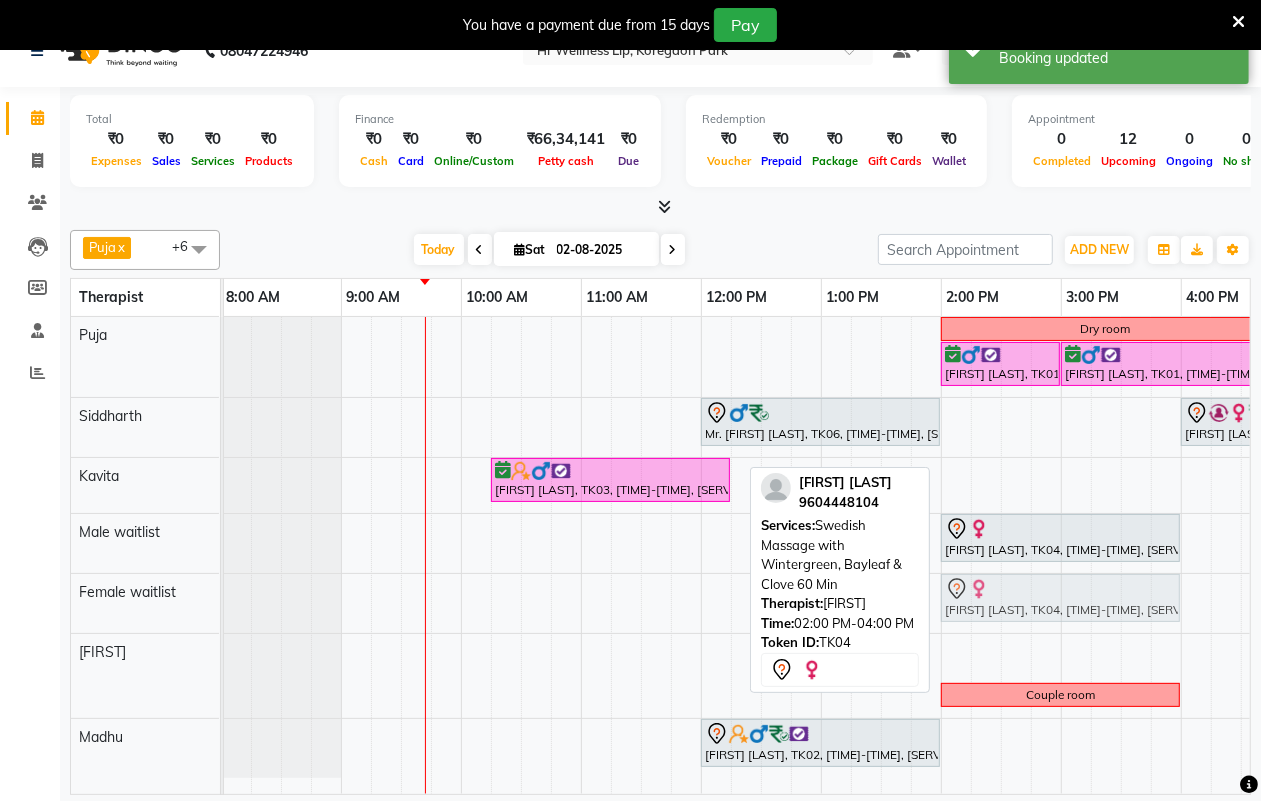 drag, startPoint x: 1036, startPoint y: 662, endPoint x: 1042, endPoint y: 623, distance: 39.45884 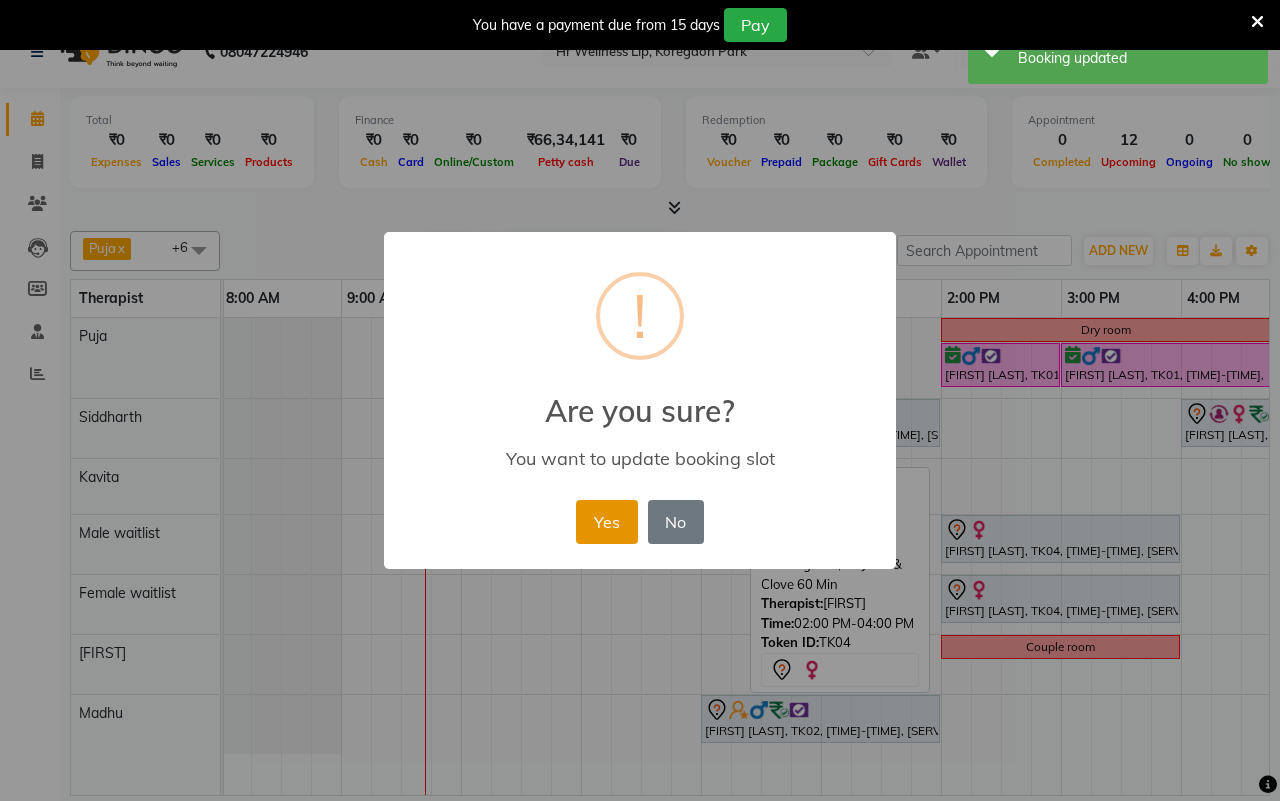 click on "Yes" at bounding box center (606, 522) 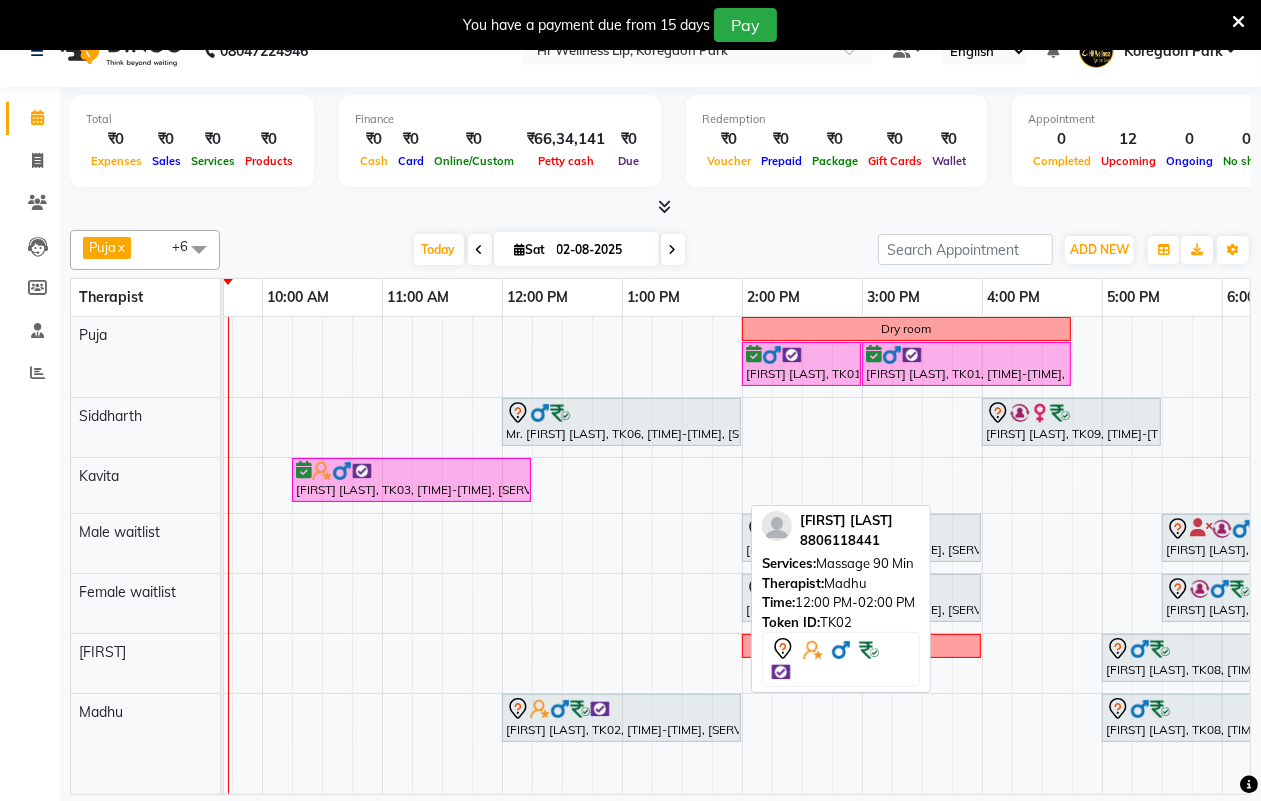click at bounding box center [621, 709] 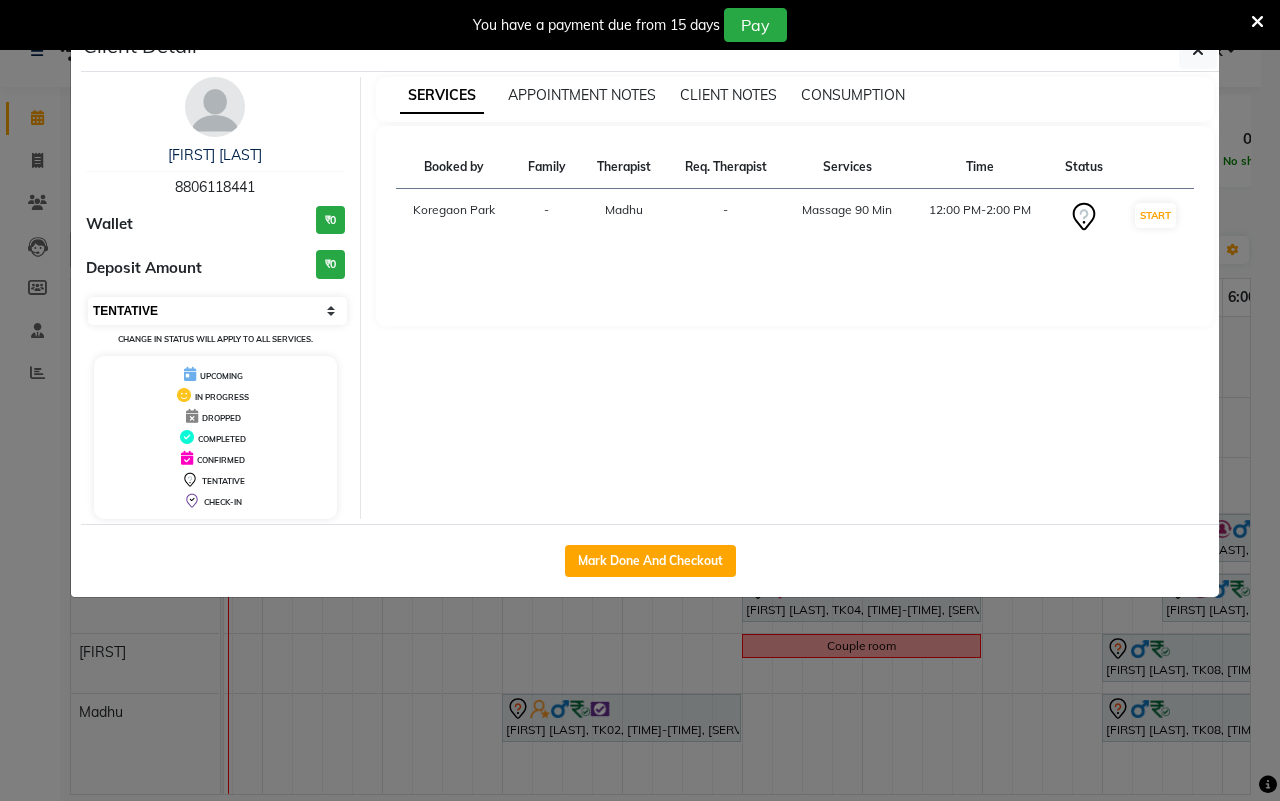 click on "Select IN SERVICE CONFIRMED TENTATIVE CHECK IN MARK DONE DROPPED UPCOMING" at bounding box center (217, 311) 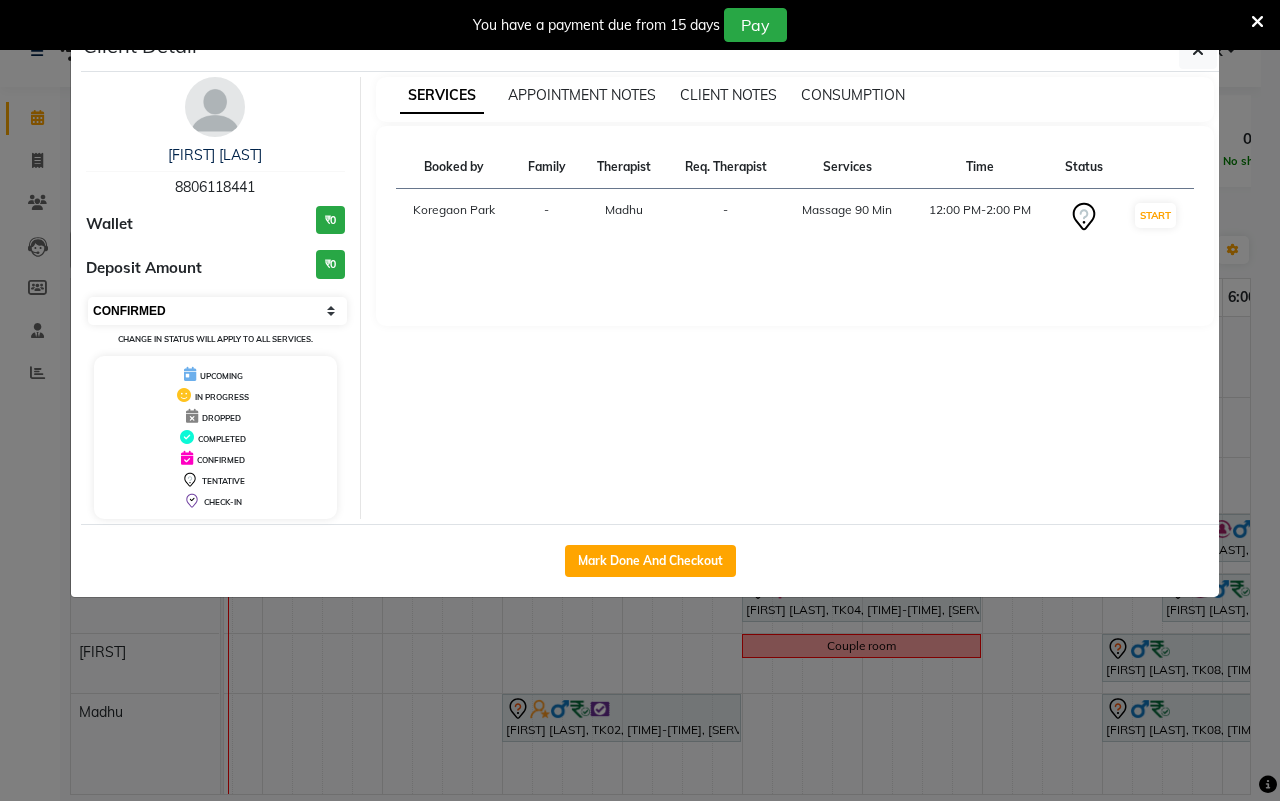 click on "Select IN SERVICE CONFIRMED TENTATIVE CHECK IN MARK DONE DROPPED UPCOMING" at bounding box center [217, 311] 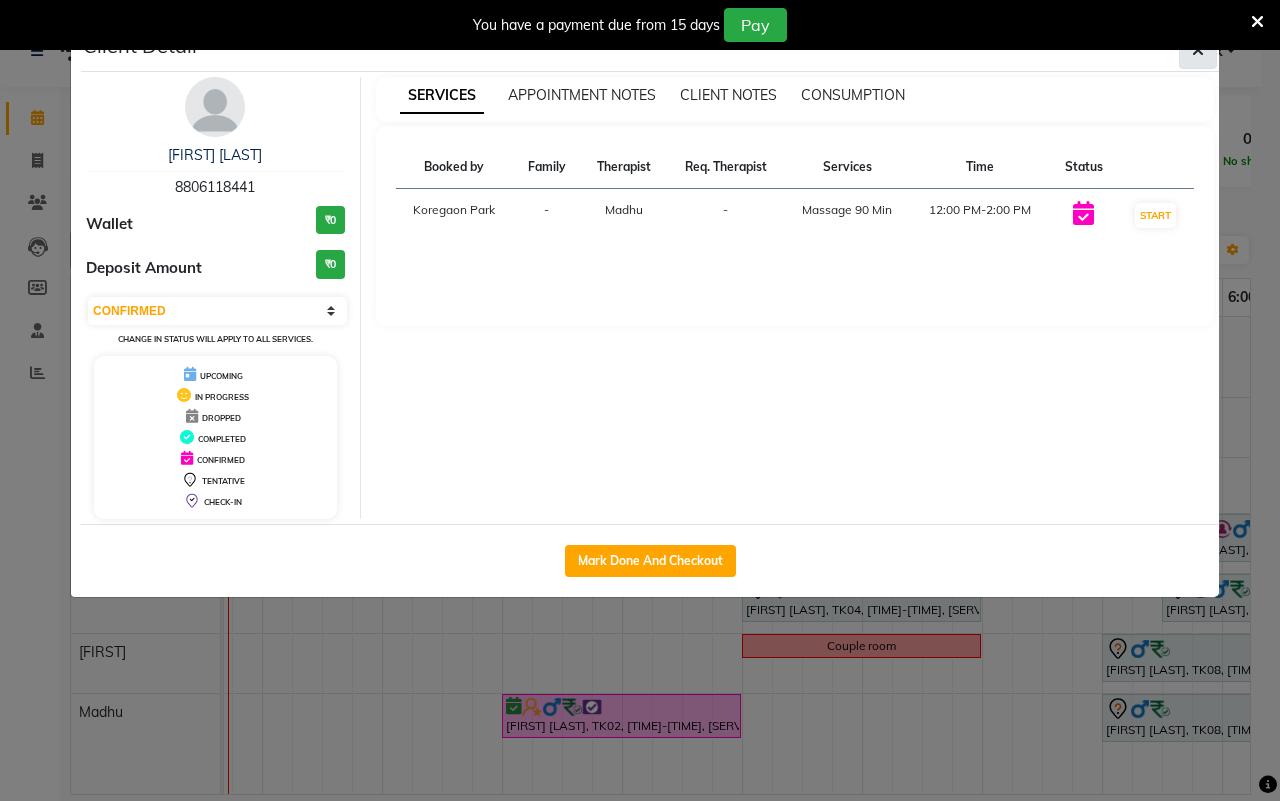 click 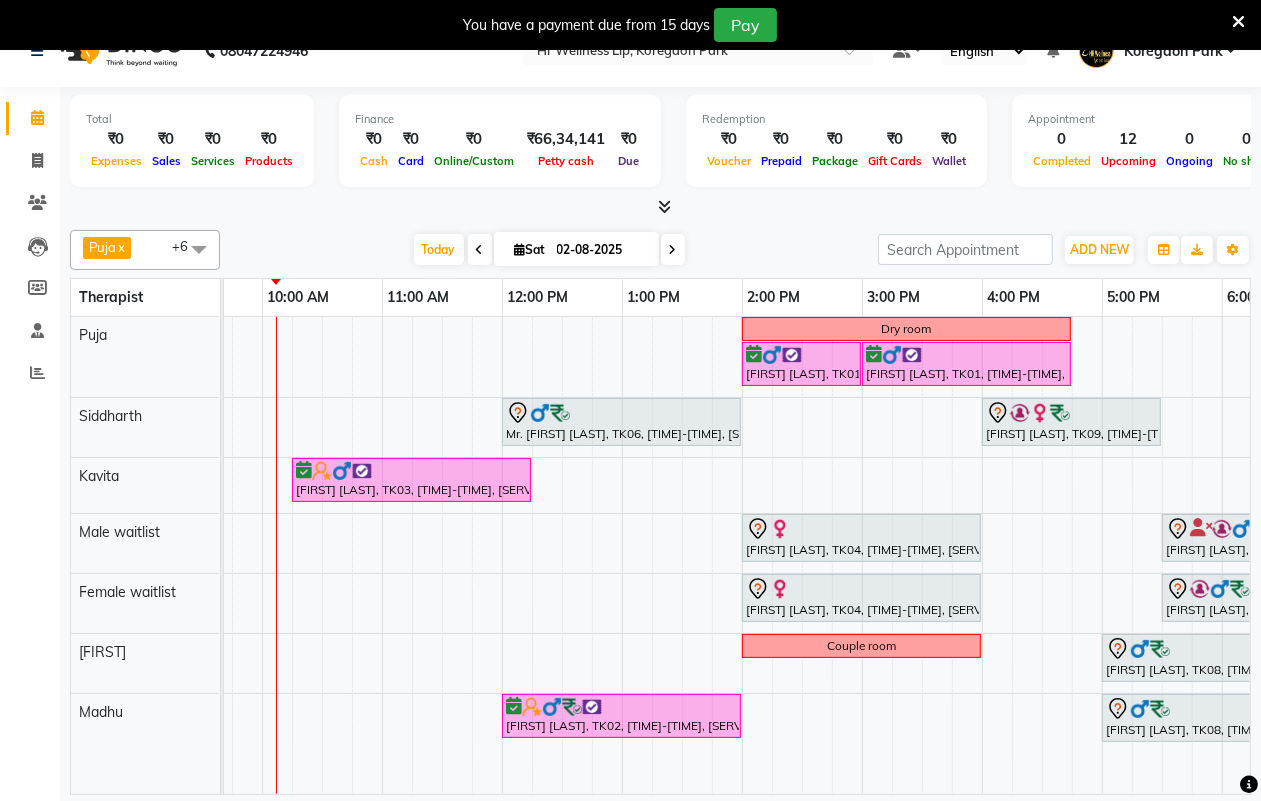 scroll, scrollTop: 0, scrollLeft: 156, axis: horizontal 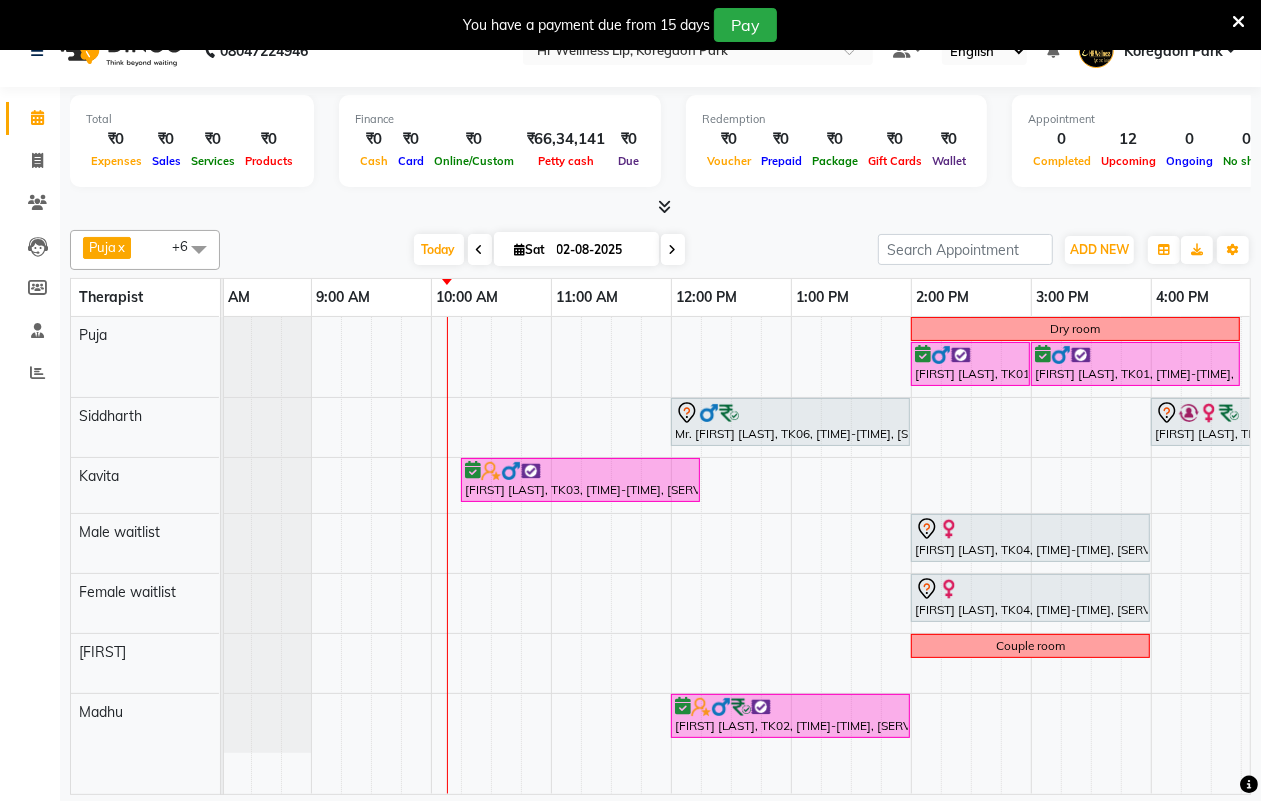 click at bounding box center (673, 249) 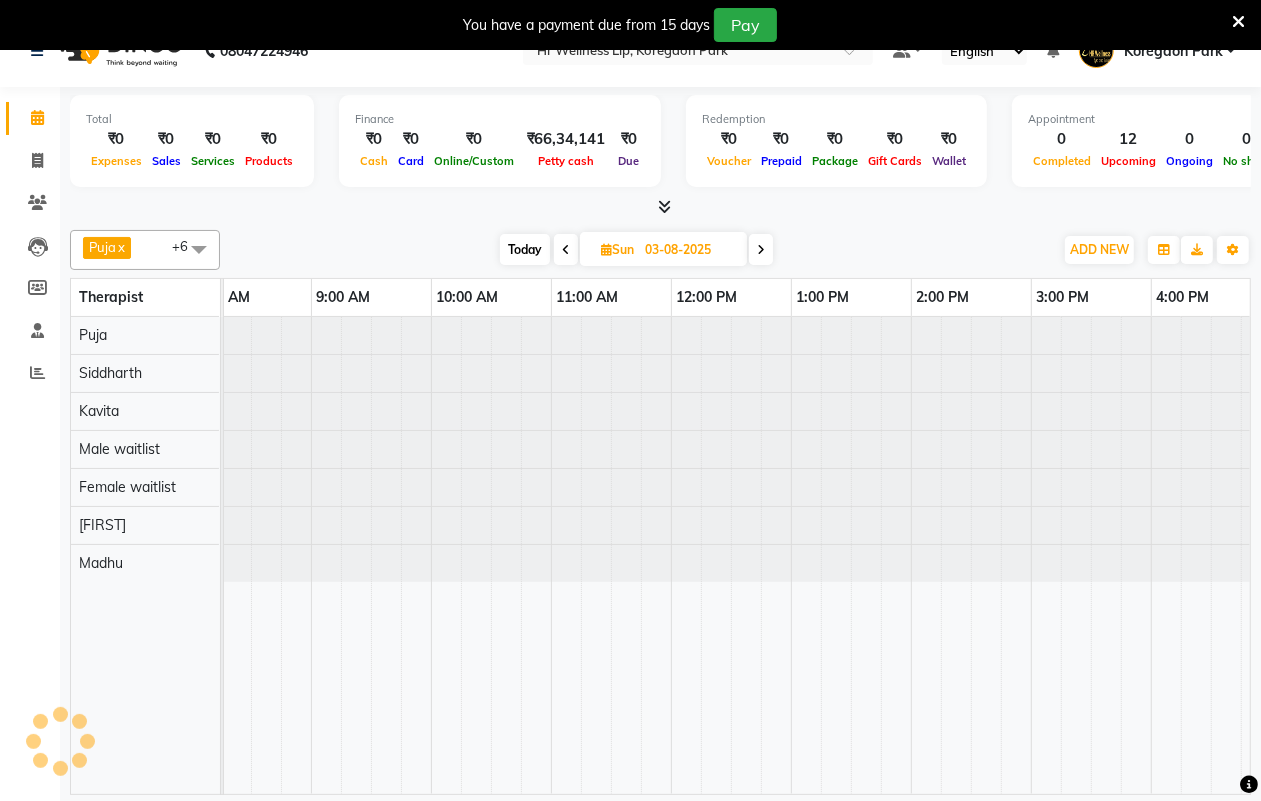 scroll, scrollTop: 0, scrollLeft: 241, axis: horizontal 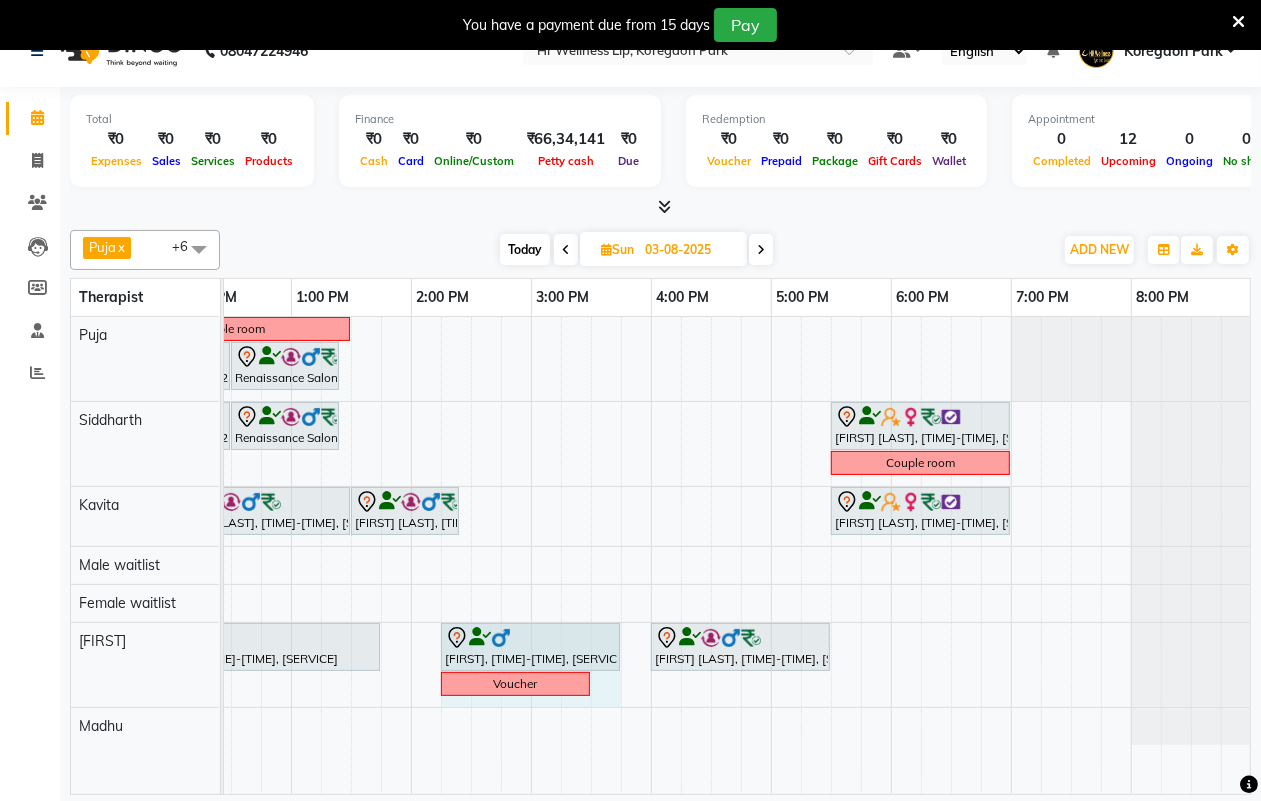 click on "[FIRST] [LAST], [TIME]-[TIME], [SERVICE]             [FIRST], [TIME]-[TIME], [SERVICE]             [FIRST] [LAST], [TIME]-[TIME], [SERVICE]  Voucher              [FIRST], [TIME]-[TIME], [SERVICE]" at bounding box center (-309, 665) 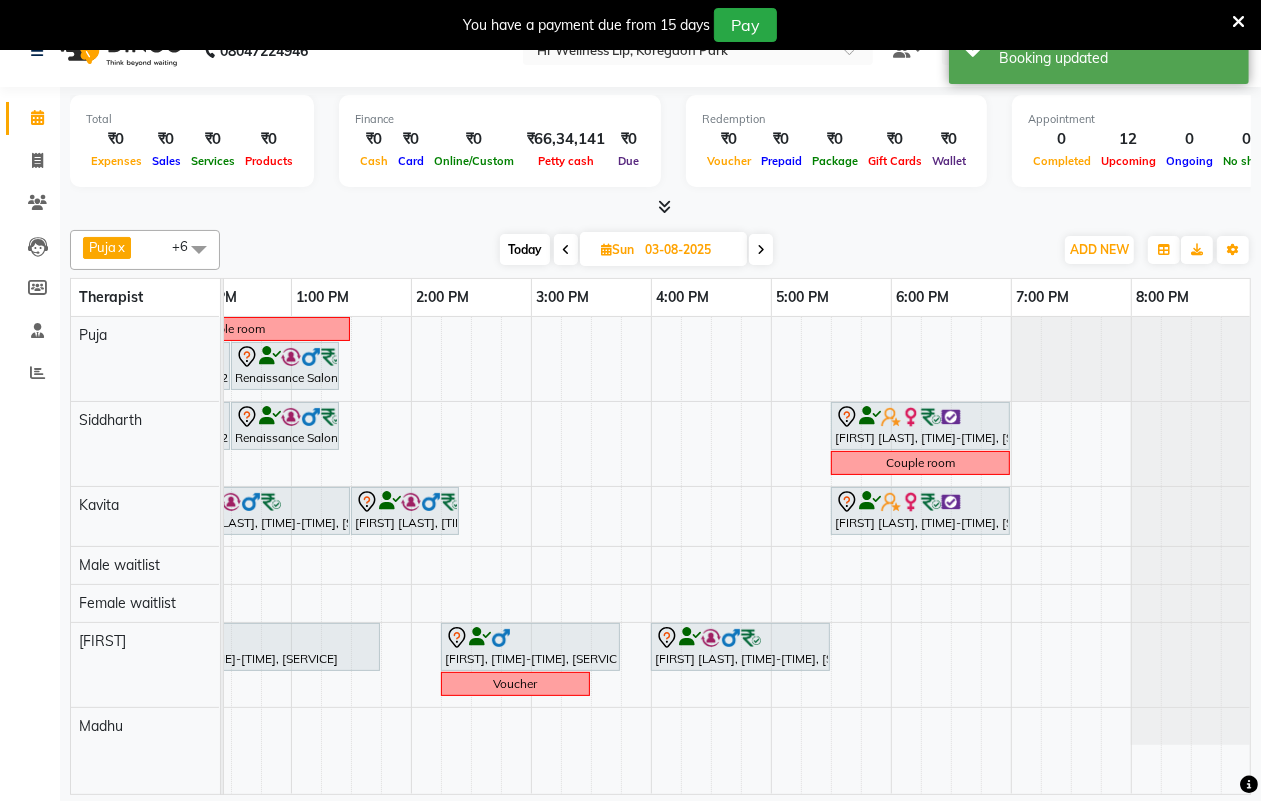 click at bounding box center (761, 250) 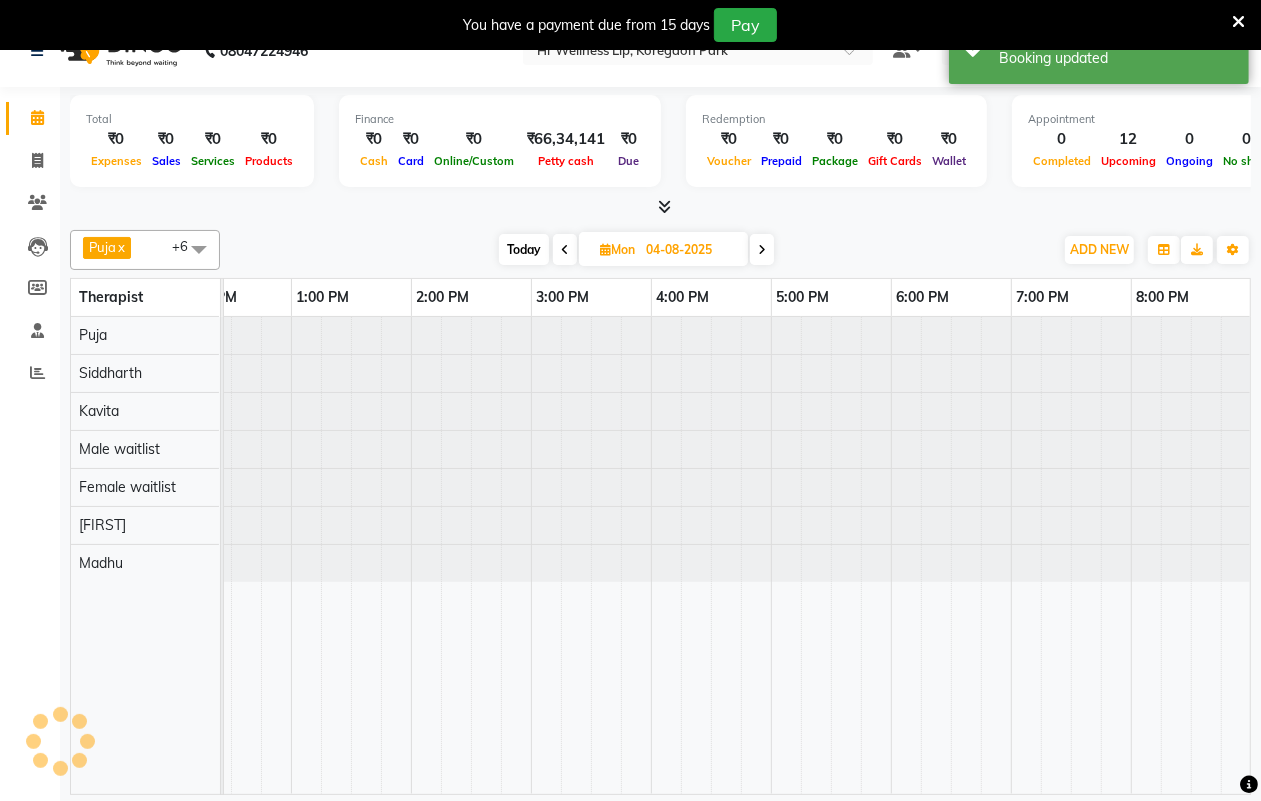 scroll, scrollTop: 0, scrollLeft: 0, axis: both 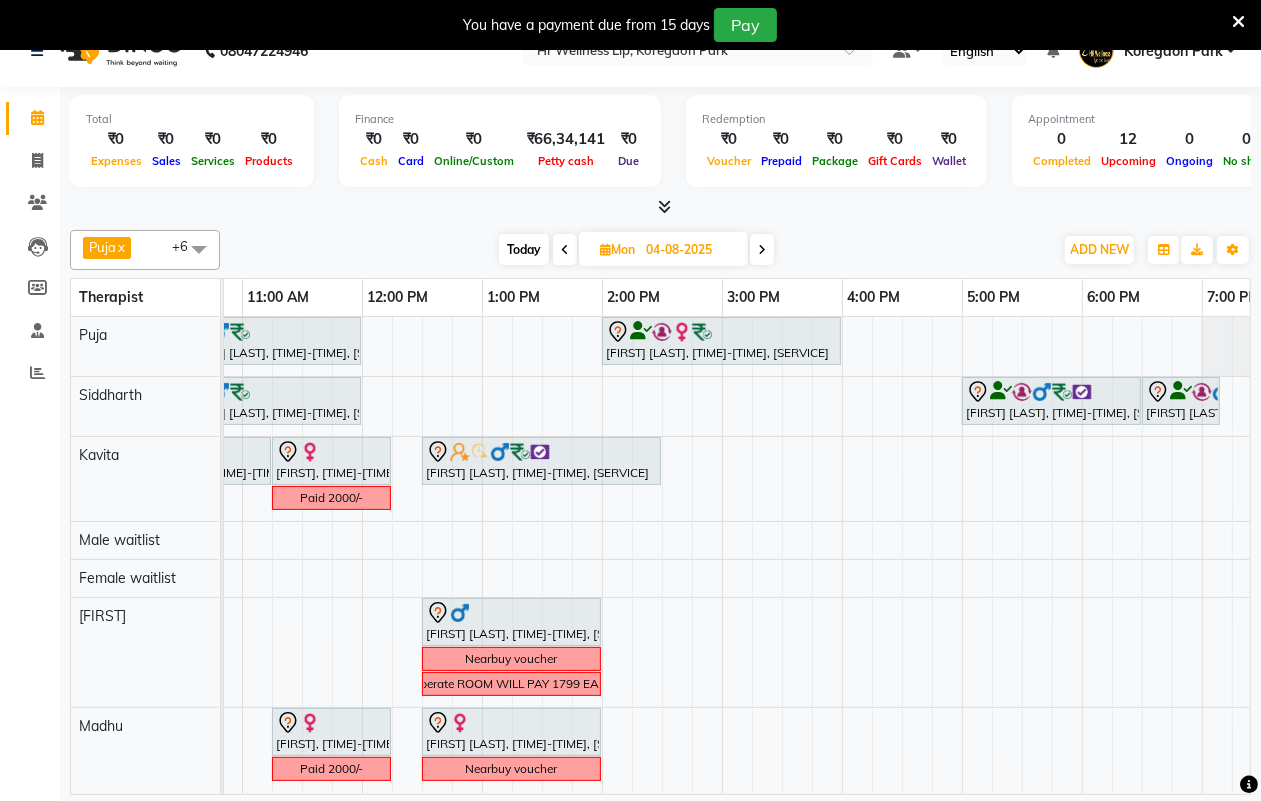 click on "Today" at bounding box center (524, 249) 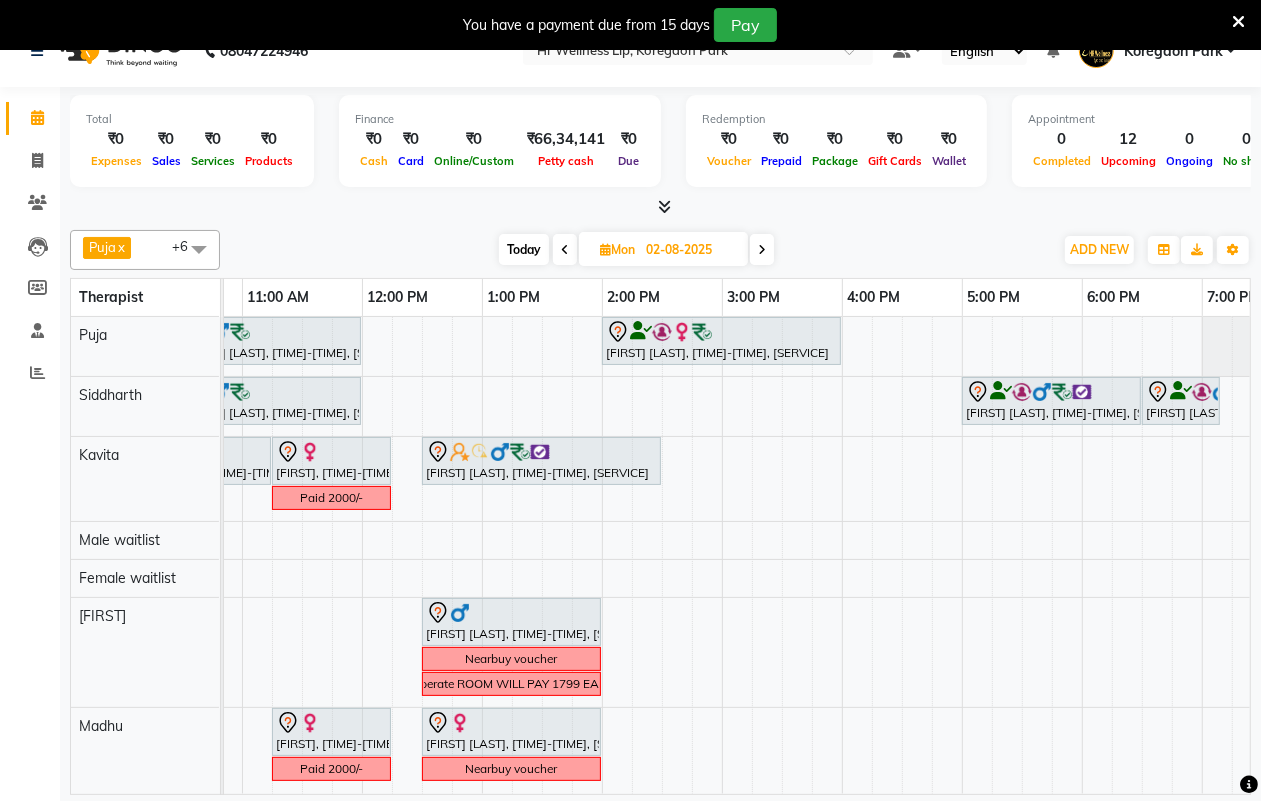 scroll, scrollTop: 0, scrollLeft: 241, axis: horizontal 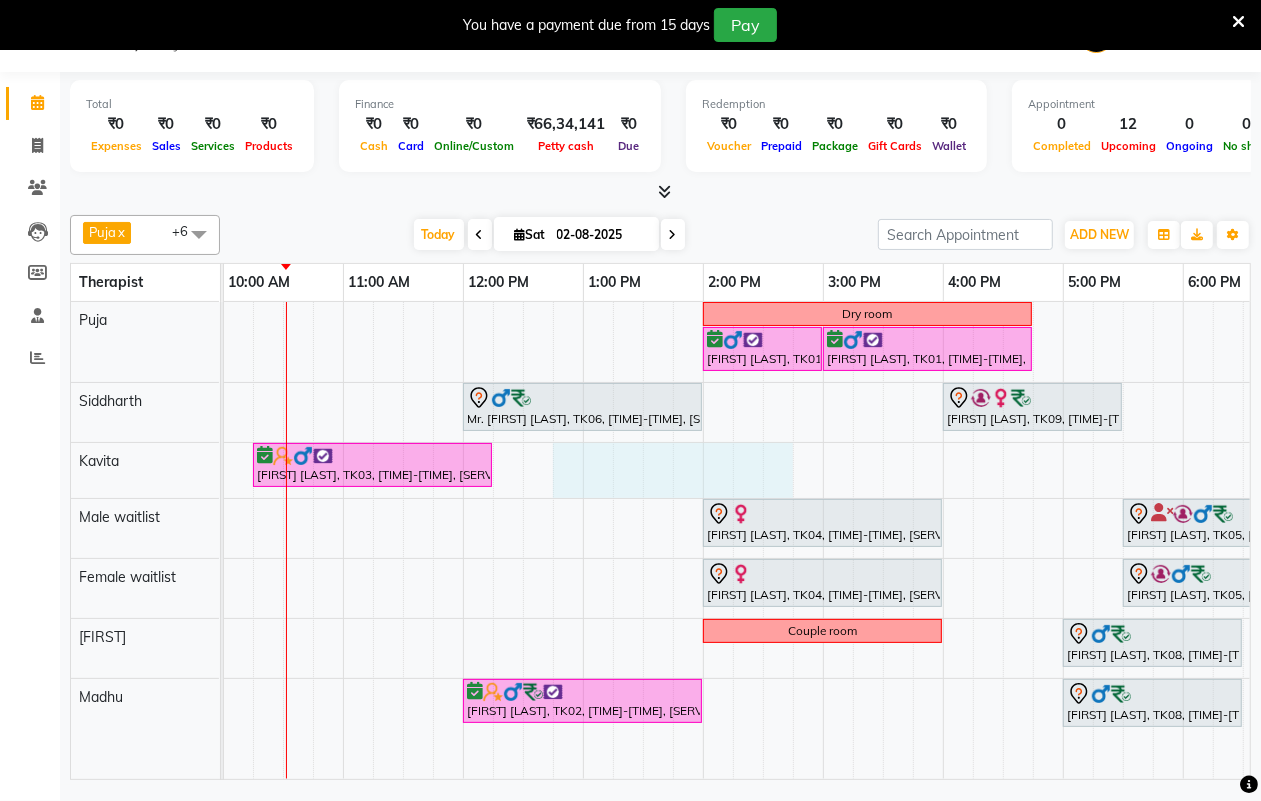 drag, startPoint x: 555, startPoint y: 451, endPoint x: 768, endPoint y: 466, distance: 213.52751 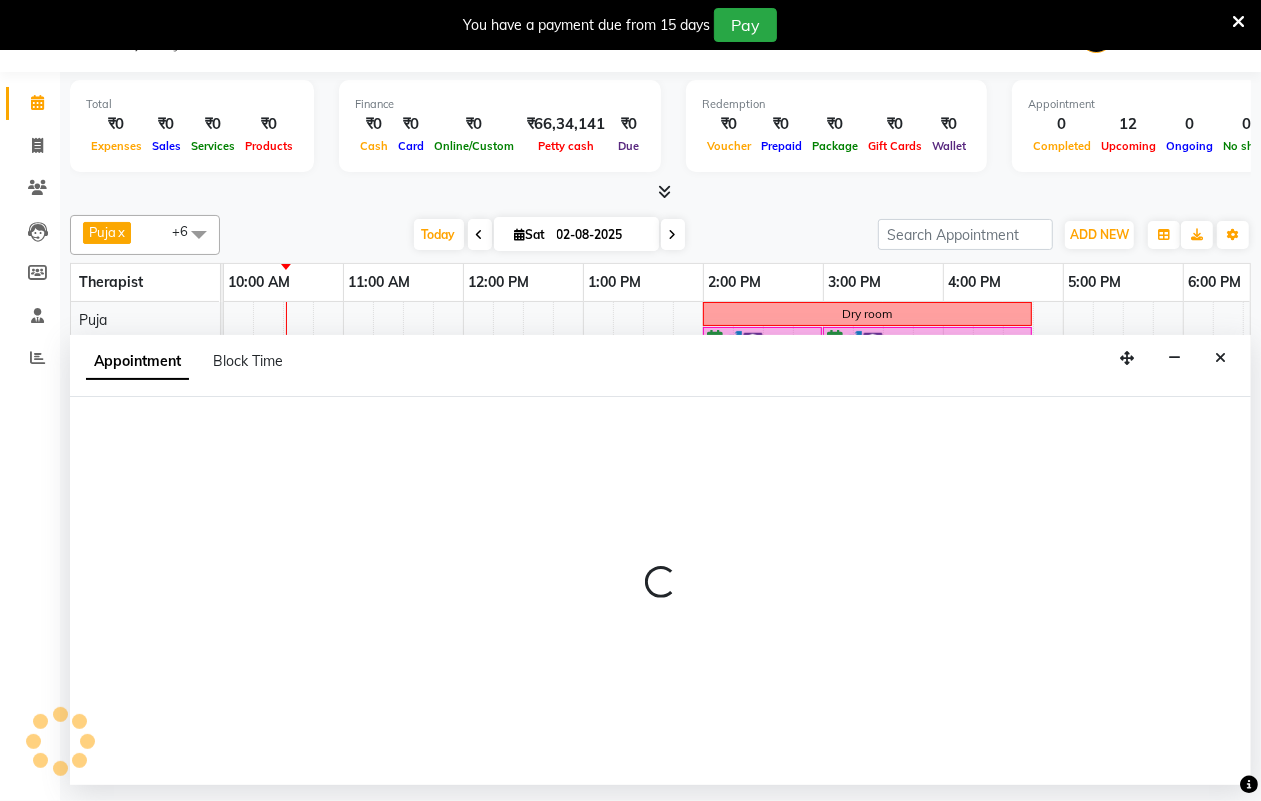select on "19506" 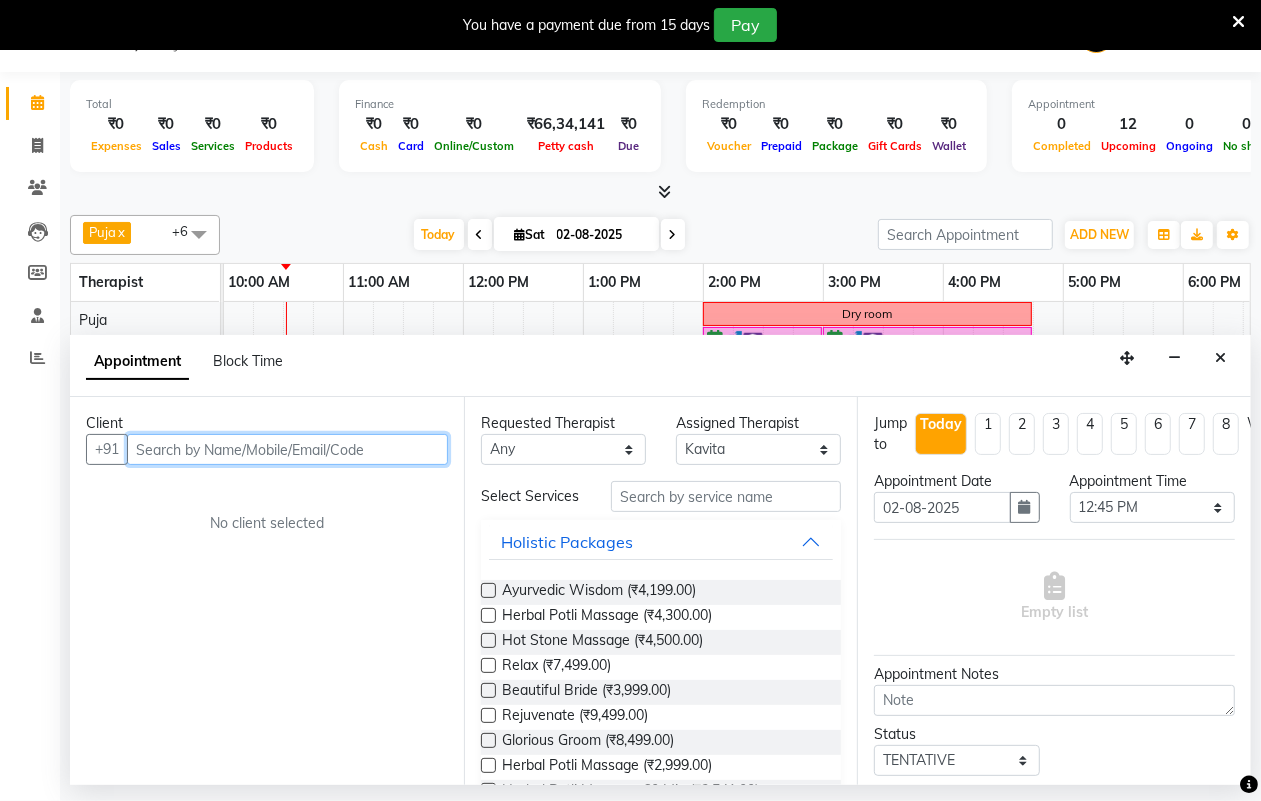 click at bounding box center [287, 449] 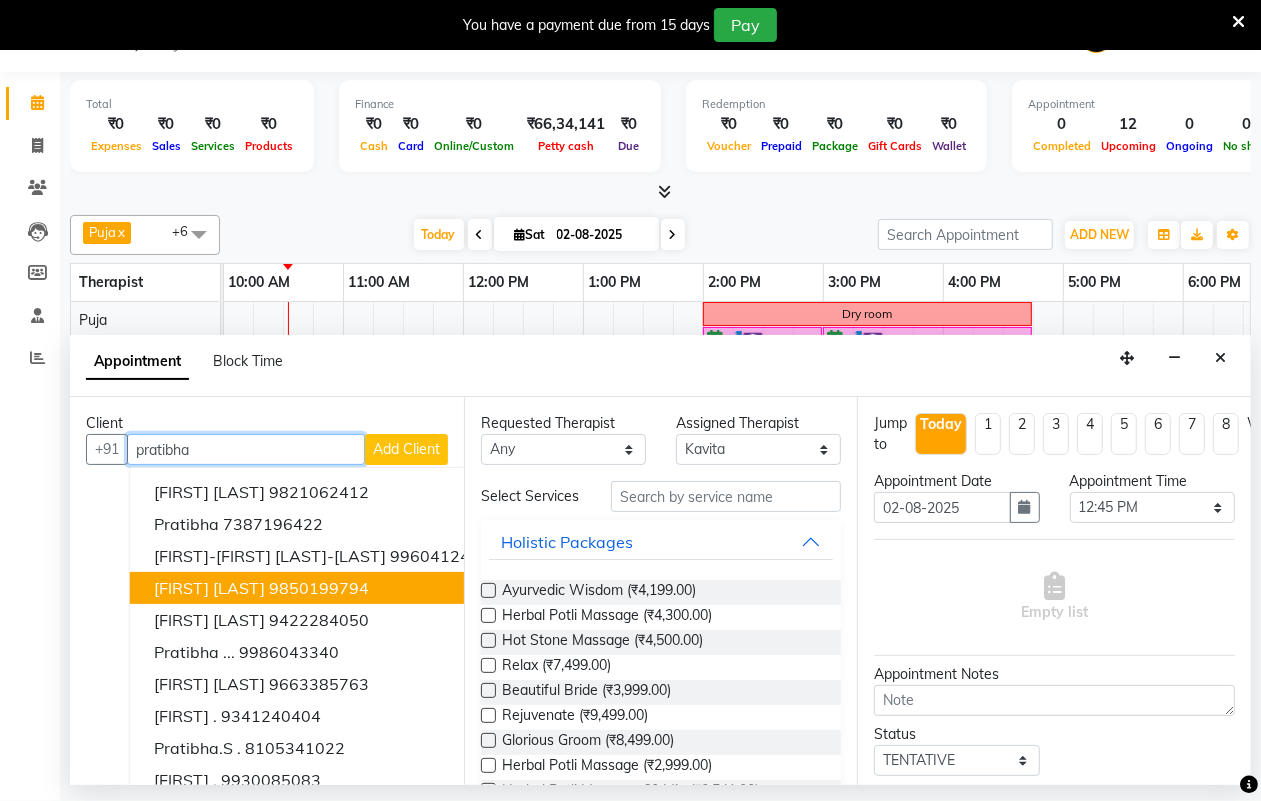 click on "[FIRST] [LAST]" at bounding box center (209, 588) 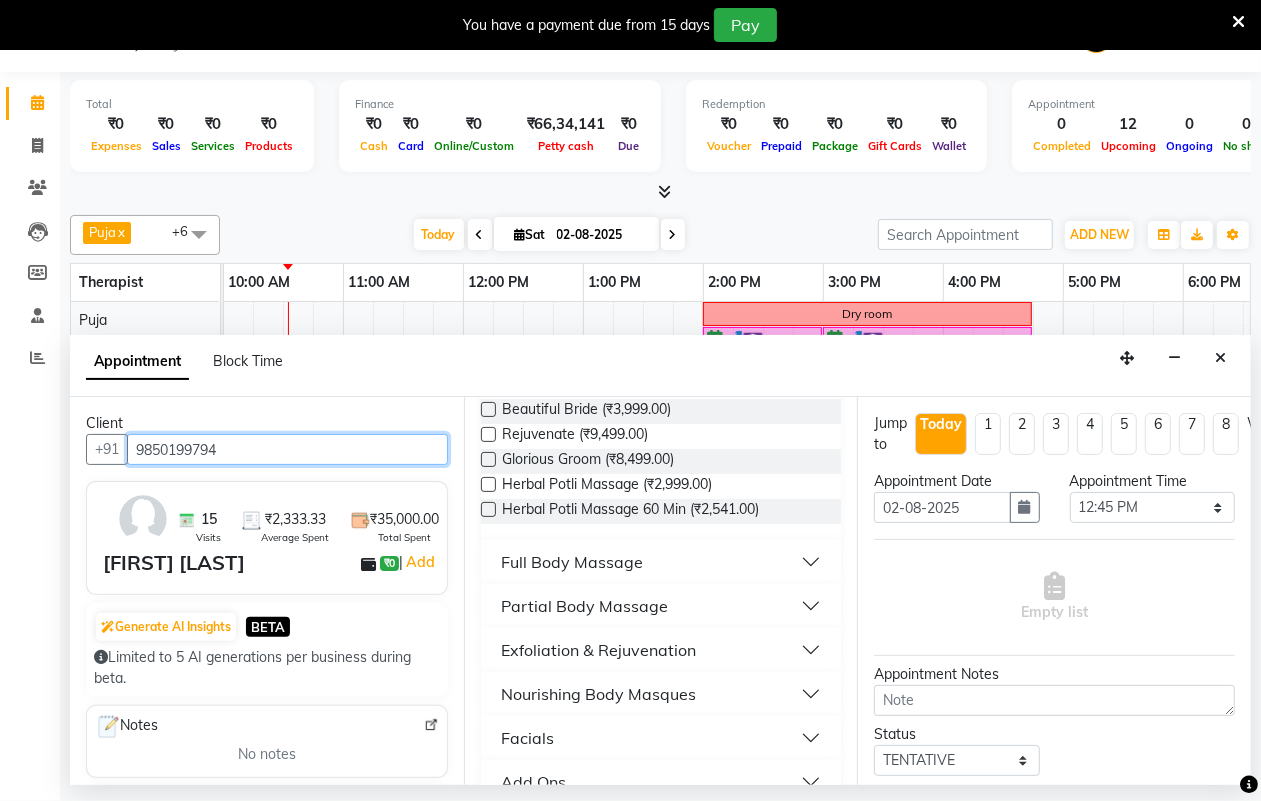 scroll, scrollTop: 375, scrollLeft: 0, axis: vertical 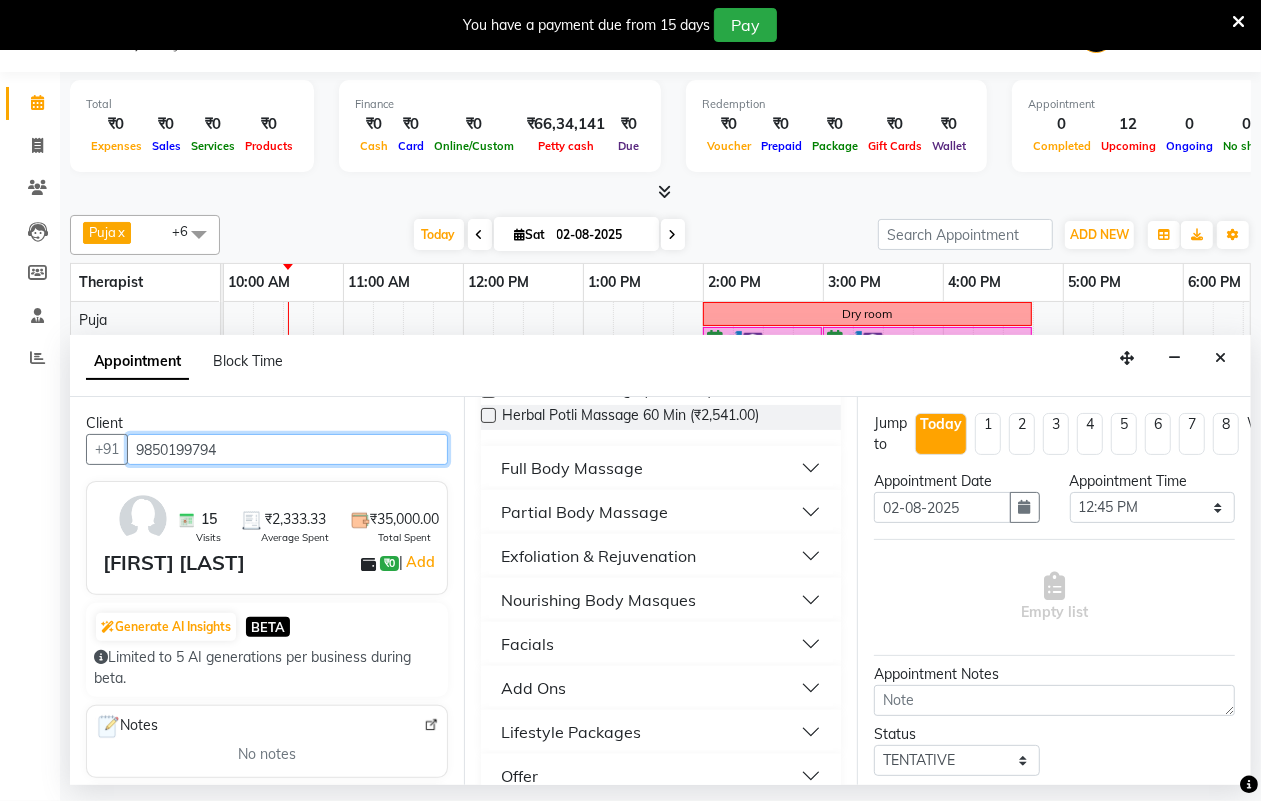 type on "9850199794" 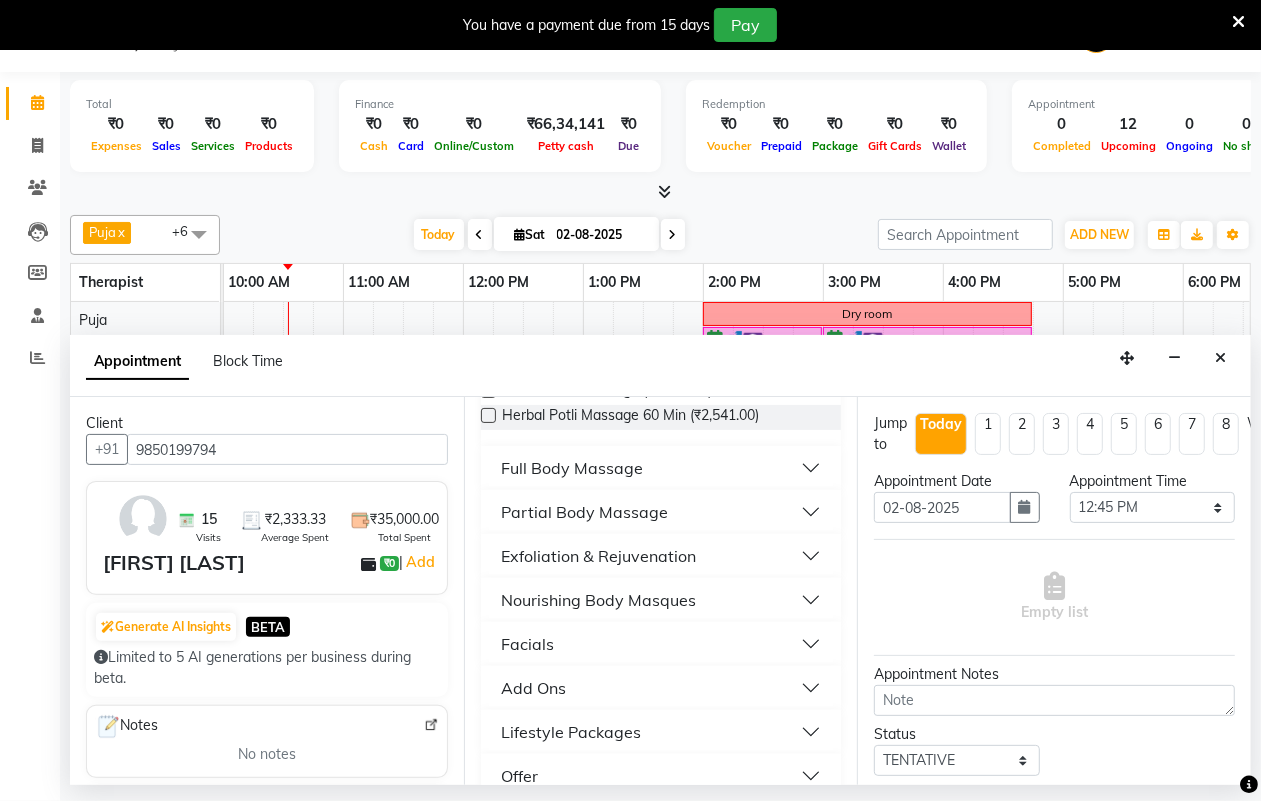 click on "Full Body Massage" at bounding box center [661, 468] 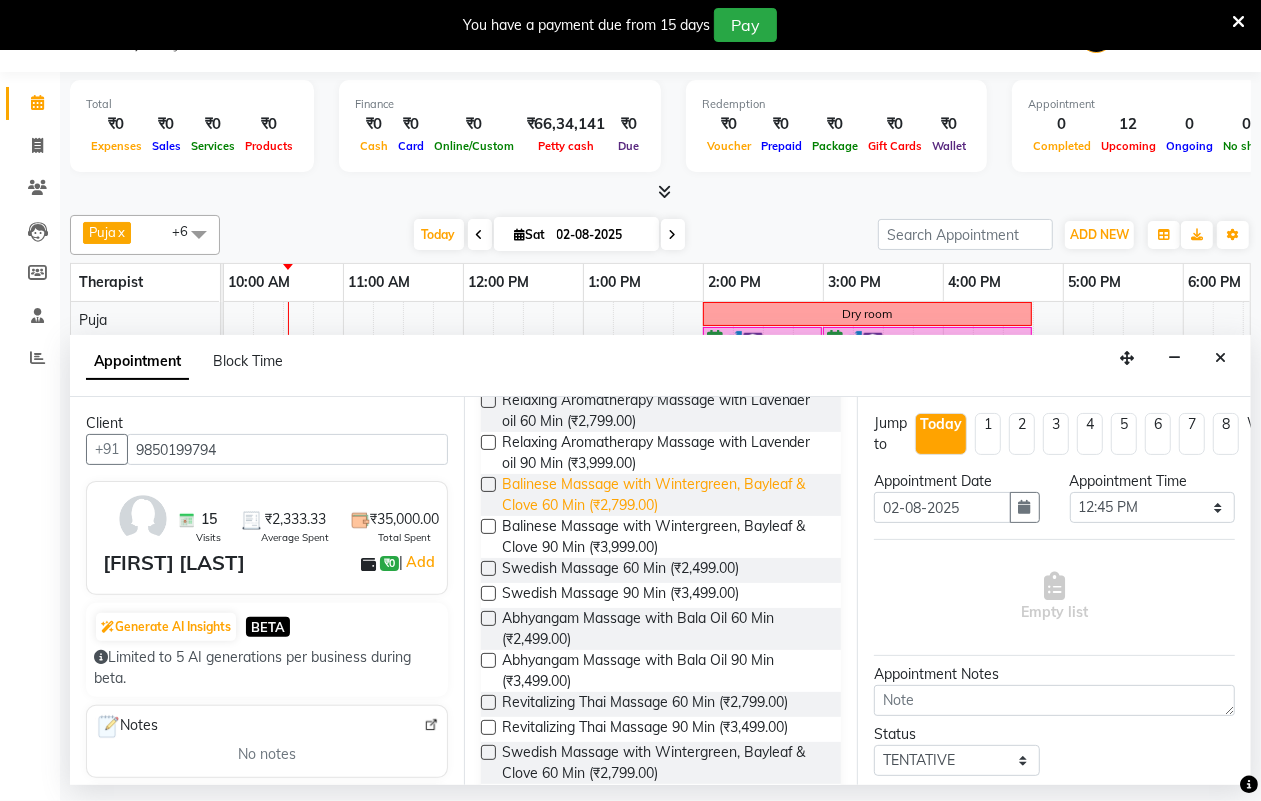 scroll, scrollTop: 750, scrollLeft: 0, axis: vertical 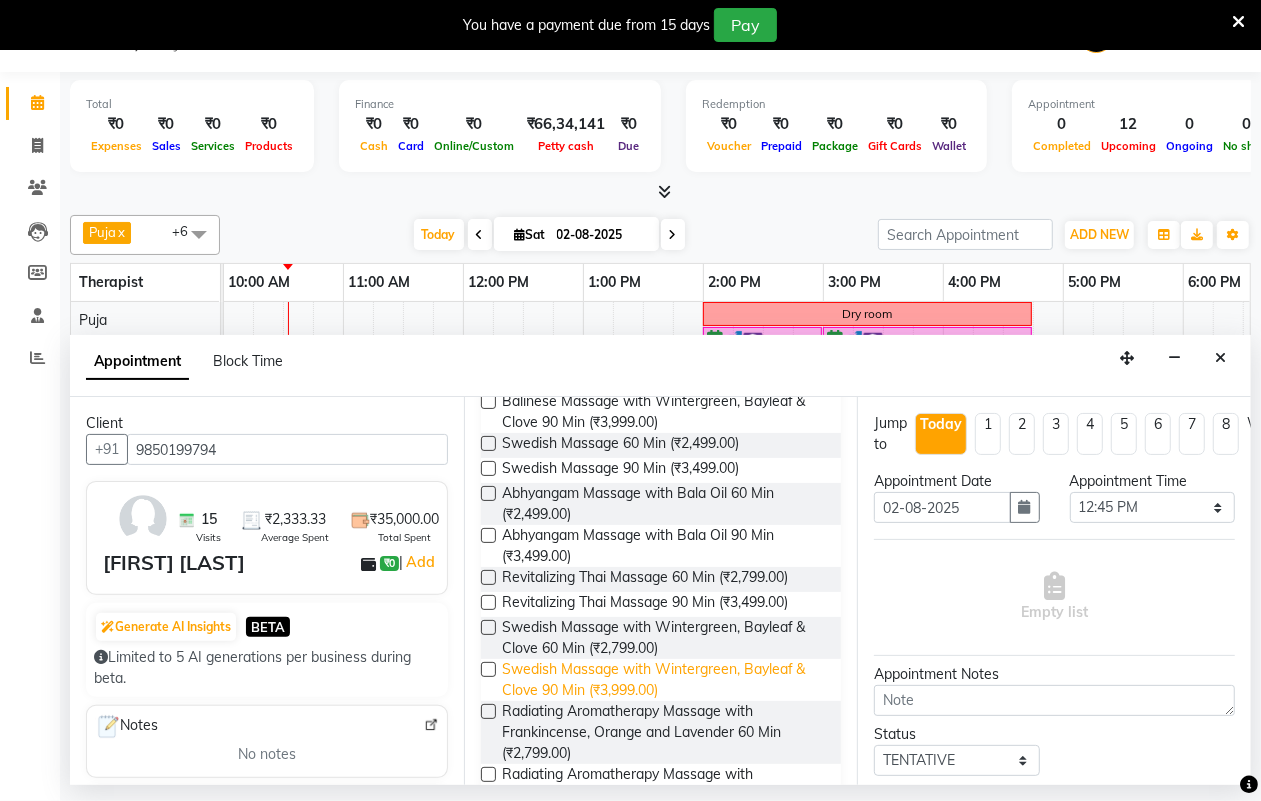 click on "Swedish Massage with Wintergreen, Bayleaf & Clove 90 Min (₹3,999.00)" at bounding box center (664, 680) 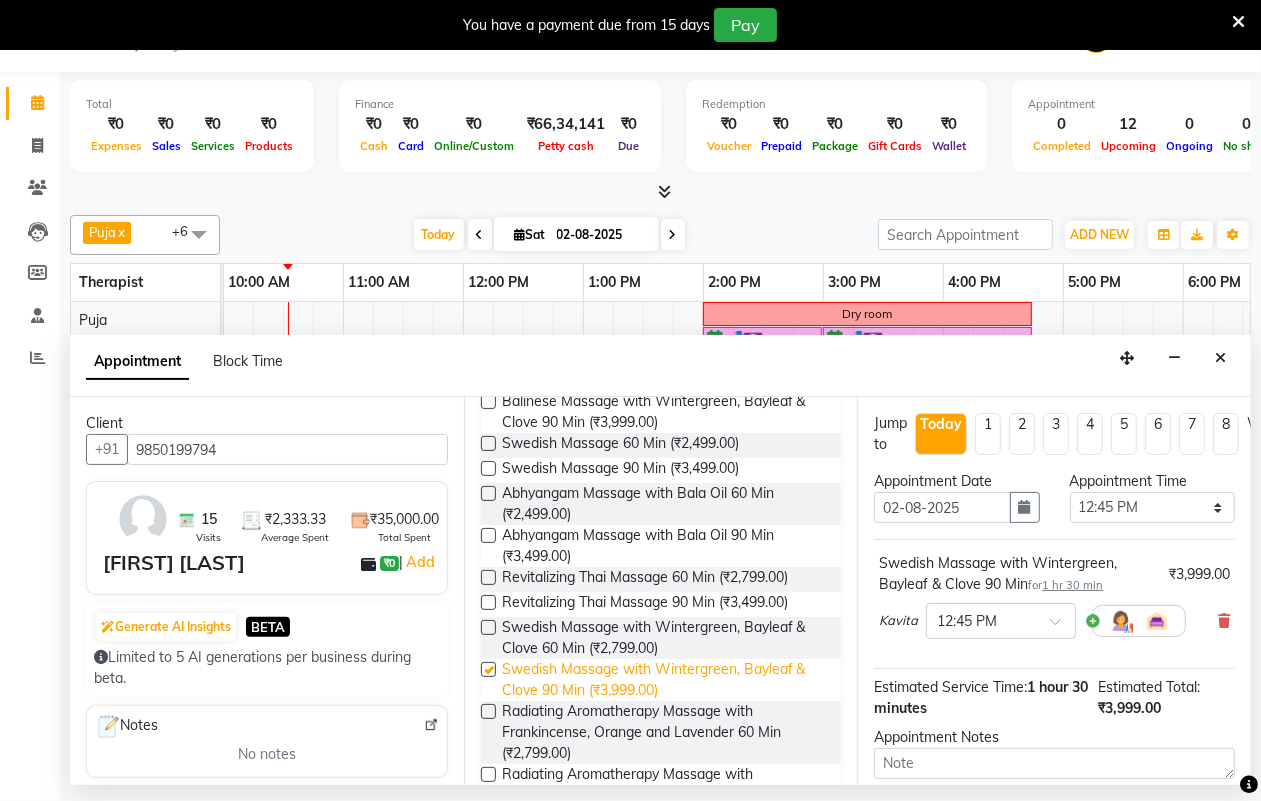 checkbox on "false" 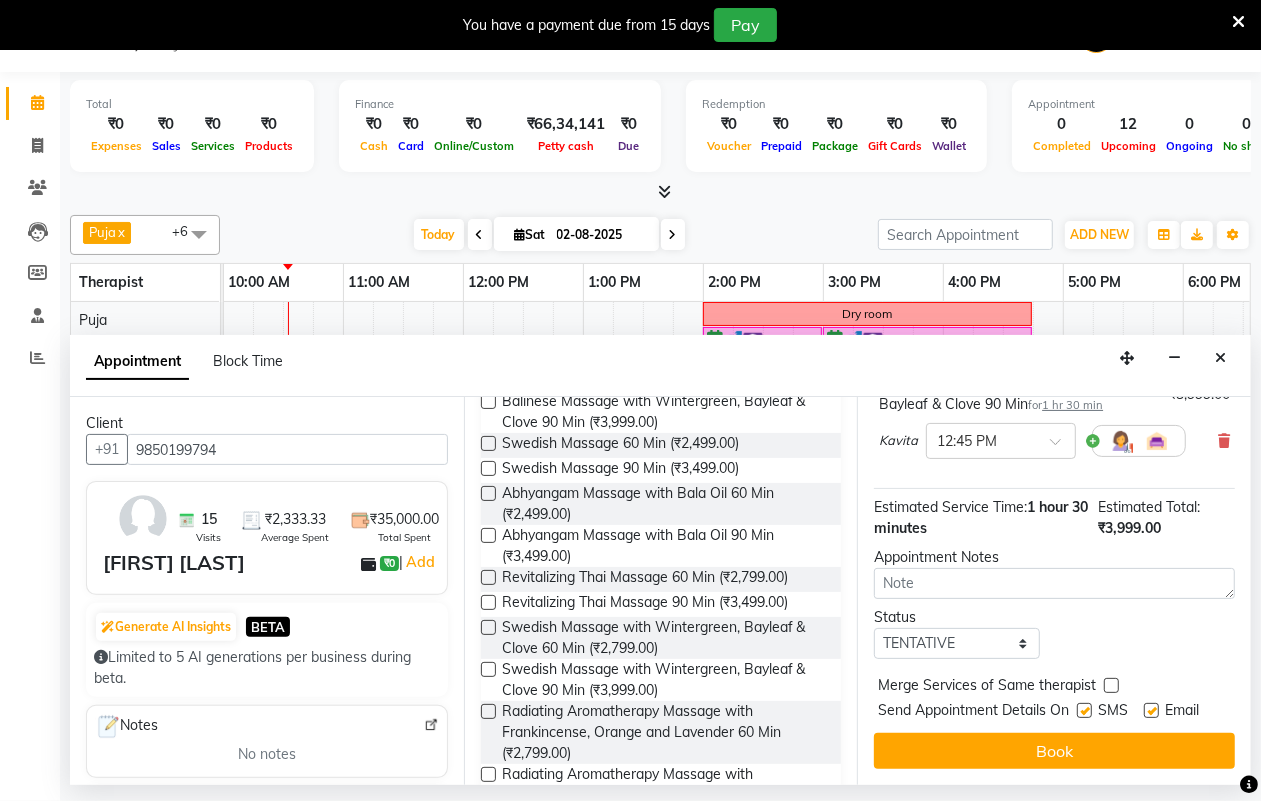 scroll, scrollTop: 216, scrollLeft: 0, axis: vertical 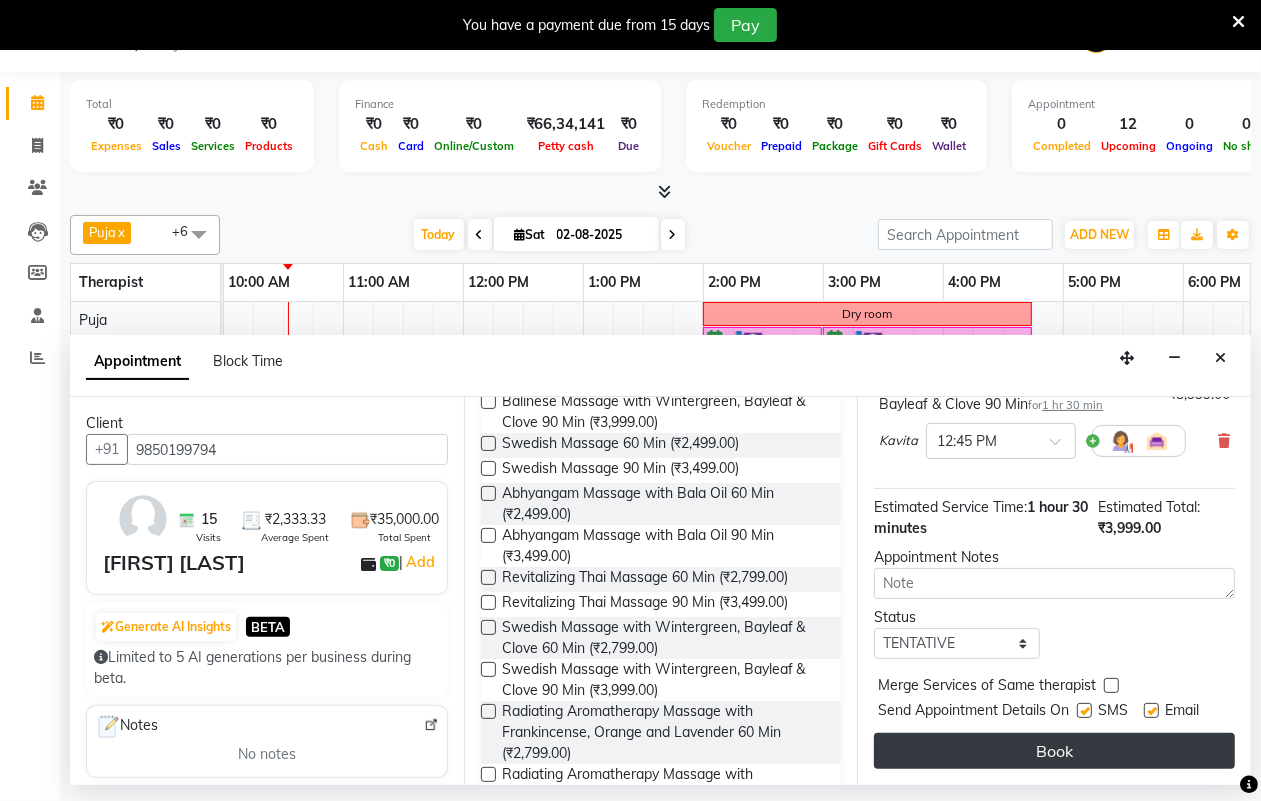 click on "Book" at bounding box center (1054, 751) 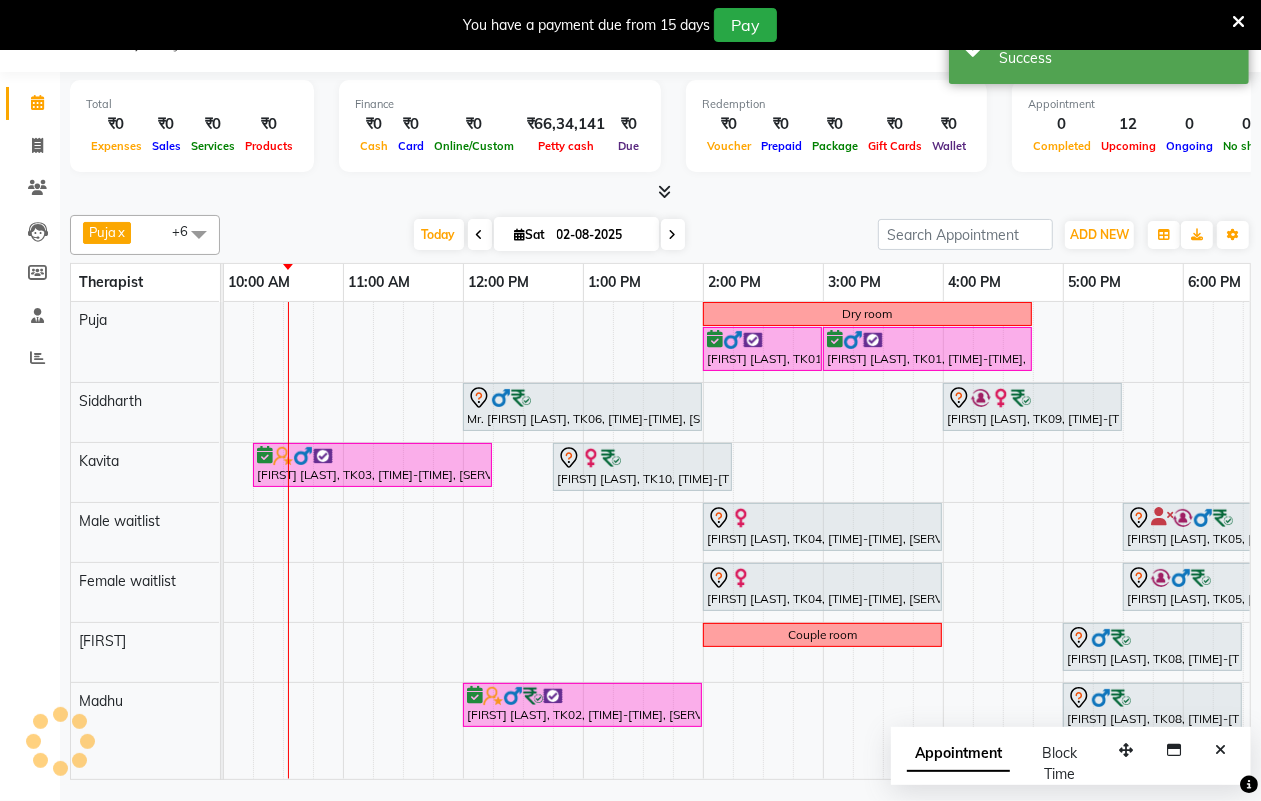 scroll, scrollTop: 0, scrollLeft: 0, axis: both 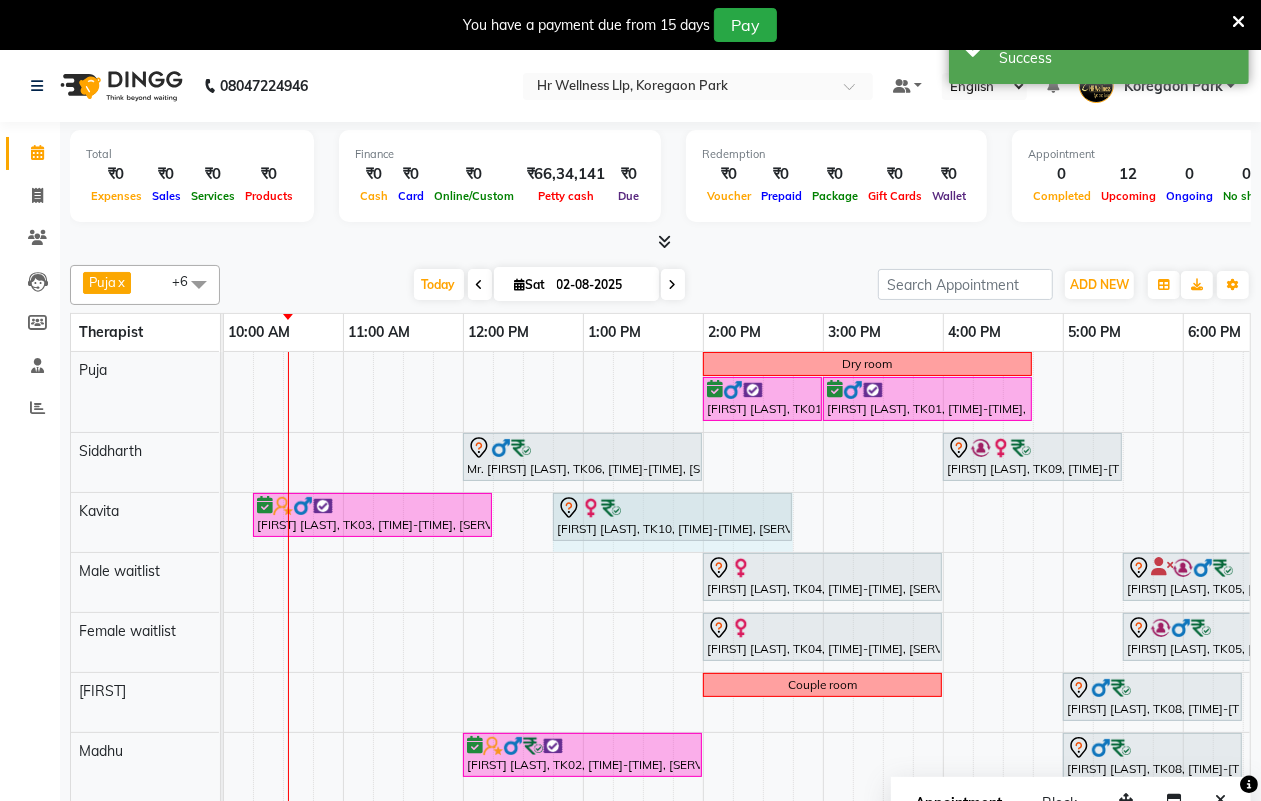 drag, startPoint x: 726, startPoint y: 516, endPoint x: 765, endPoint y: 526, distance: 40.261642 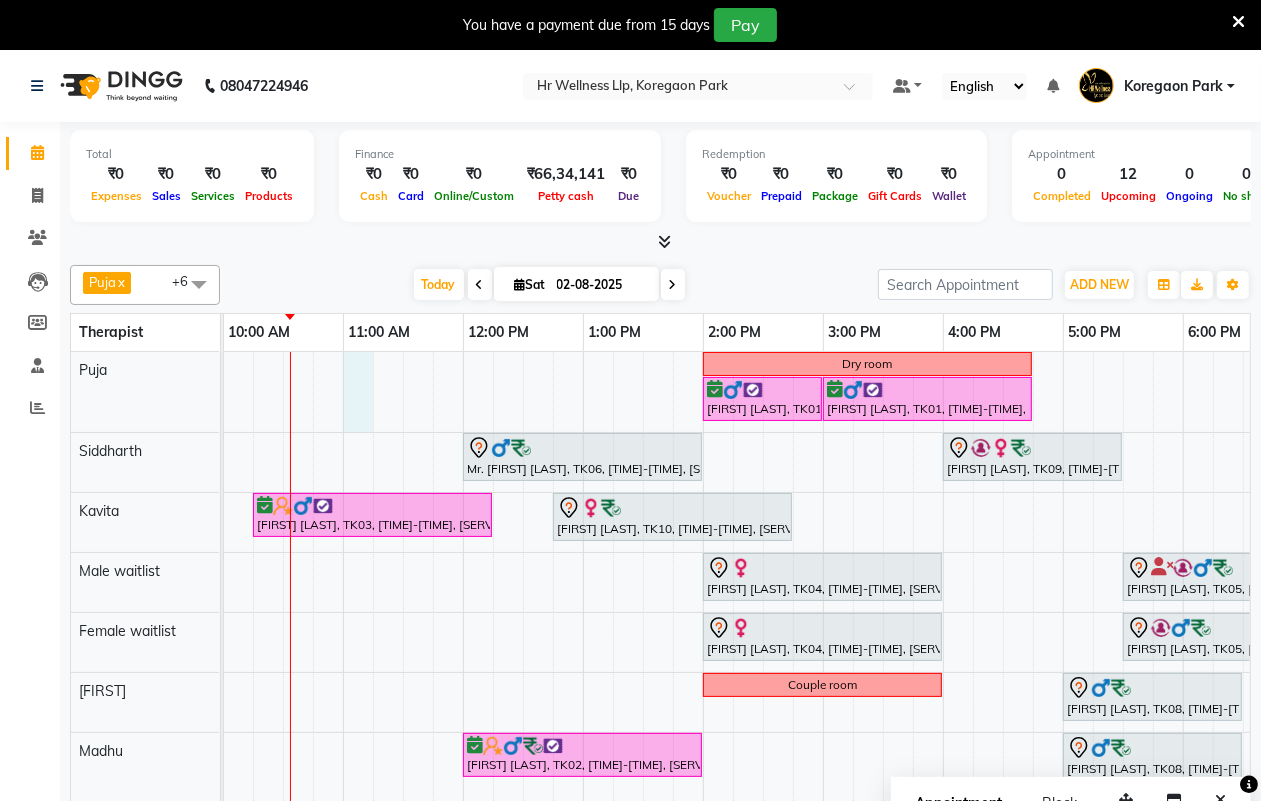 click on "Dry room      [FIRST] [LAST], TK01, [TIME]-[TIME], [SERVICE]     [FIRST] [LAST], TK01, [TIME]-[TIME], [SERVICE]             Mr. [FIRST] [LAST], TK06, [TIME]-[TIME], [SERVICE]             [FIRST] [LAST], TK09, [TIME]-[TIME], [SERVICE]     [FIRST] [LAST], TK03, [TIME]-[TIME], [SERVICE]             [FIRST] [LAST], TK04, [TIME]-[TIME], [SERVICE]             [FIRST] [LAST], TK05, [TIME]-[TIME], [SERVICE]             [FIRST] [LAST], TK04, [TIME]-[TIME], [SERVICE]             [FIRST] [LAST], TK05, [TIME]-[TIME], [SERVICE]  Couple room" at bounding box center (763, 590) 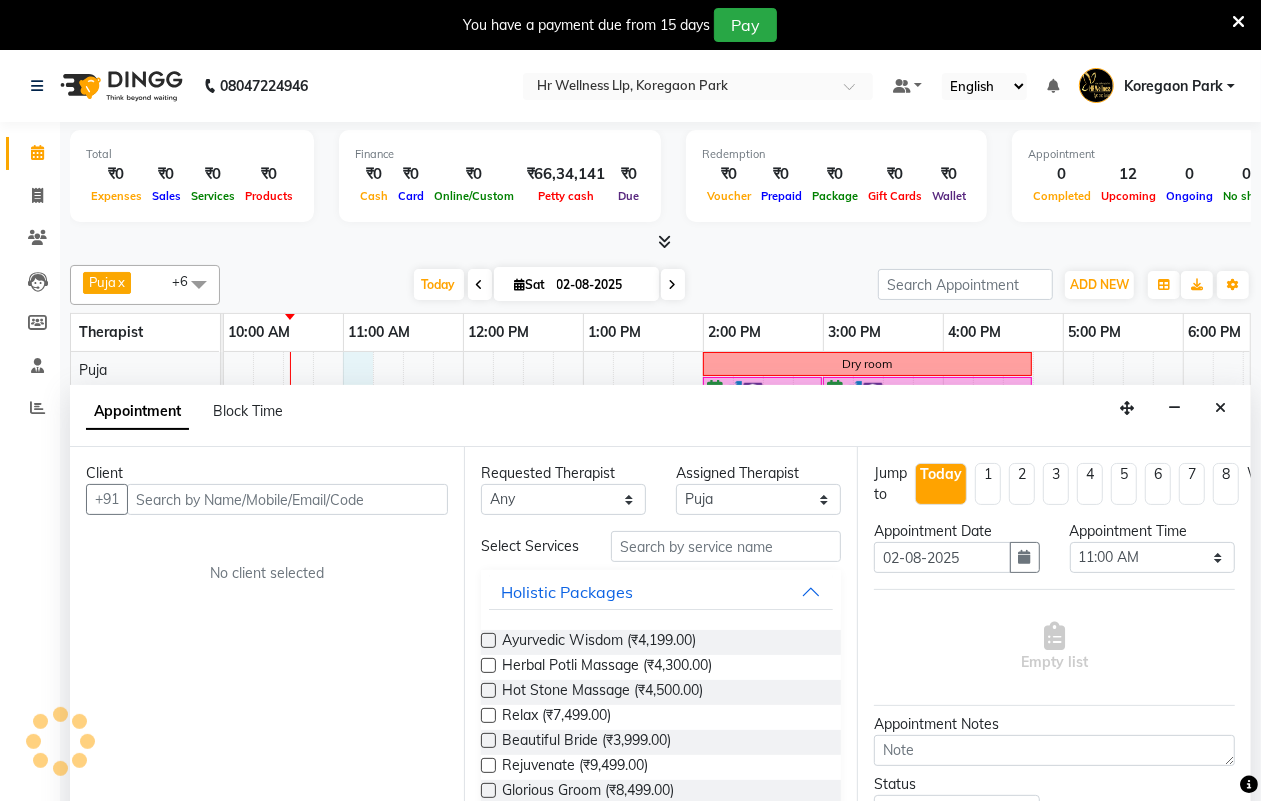 scroll, scrollTop: 50, scrollLeft: 0, axis: vertical 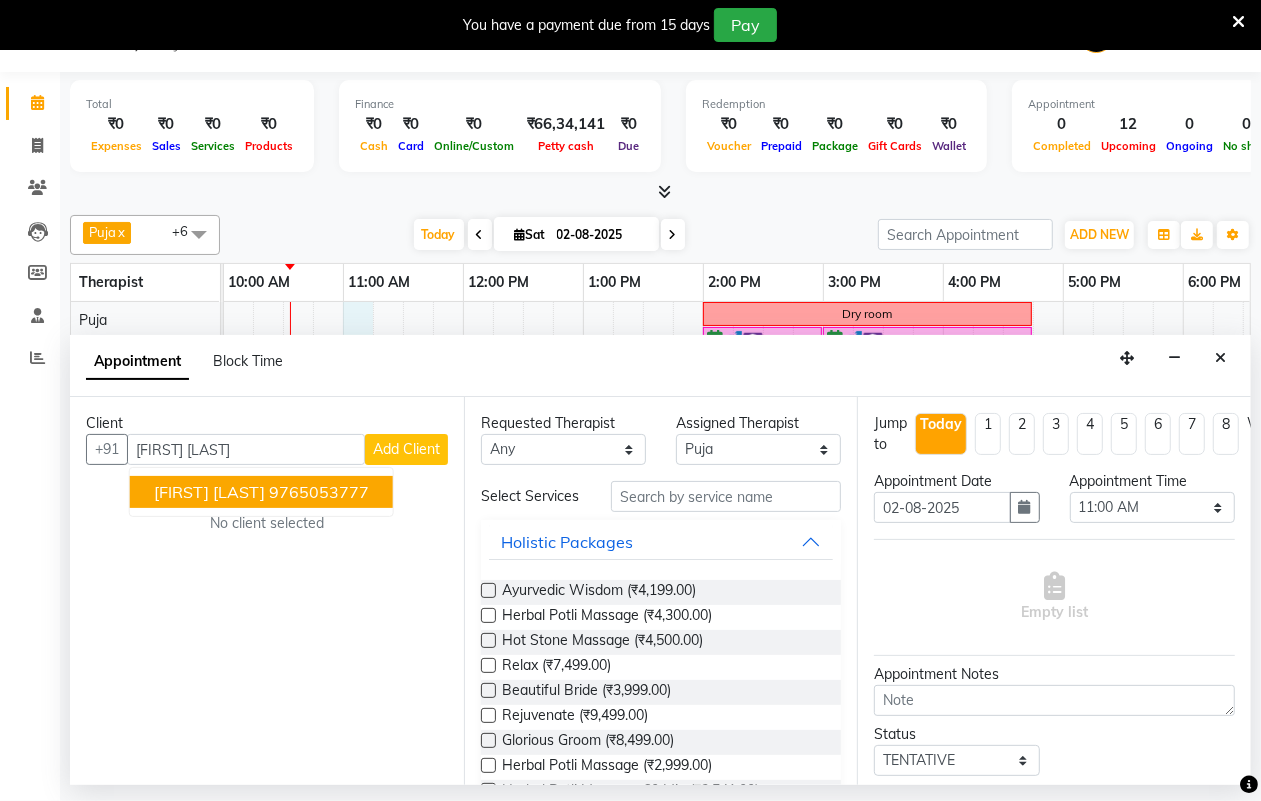 click on "[FIRST] [LAST]" at bounding box center [209, 492] 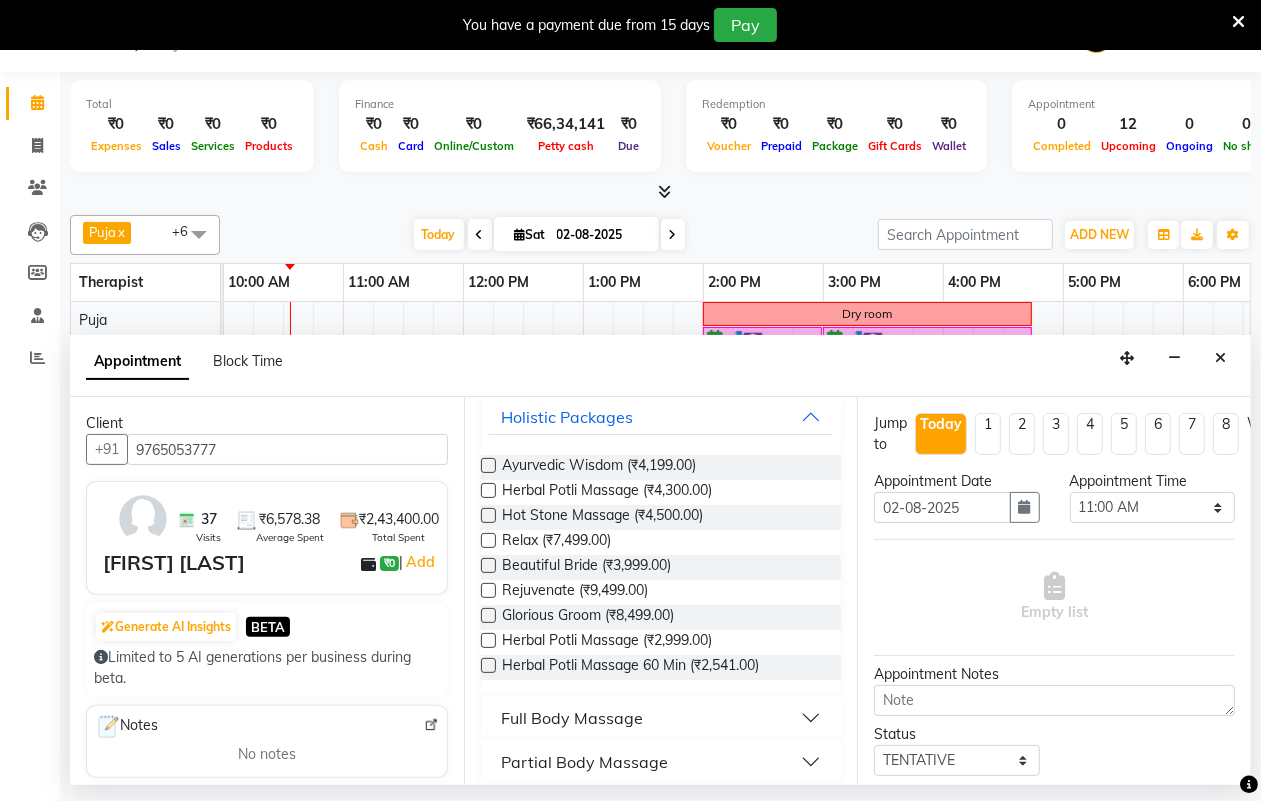 scroll, scrollTop: 250, scrollLeft: 0, axis: vertical 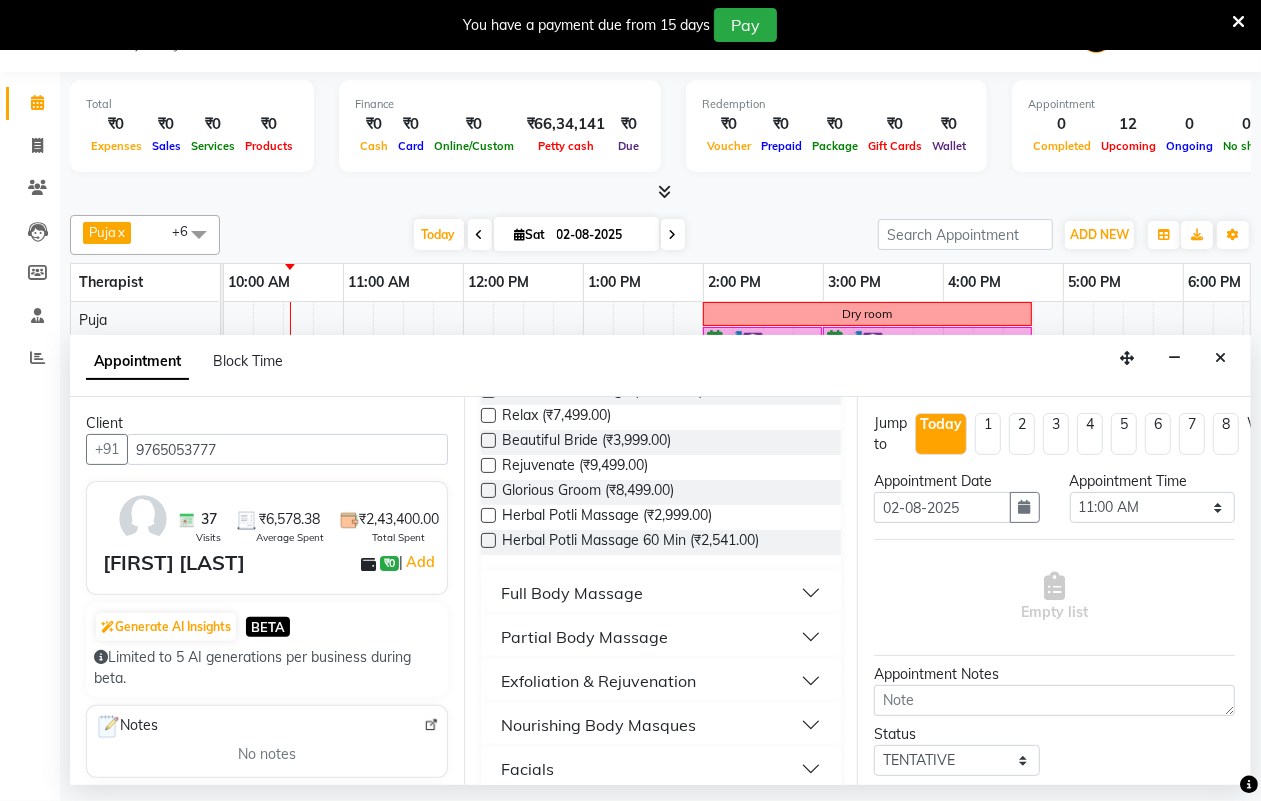type on "9765053777" 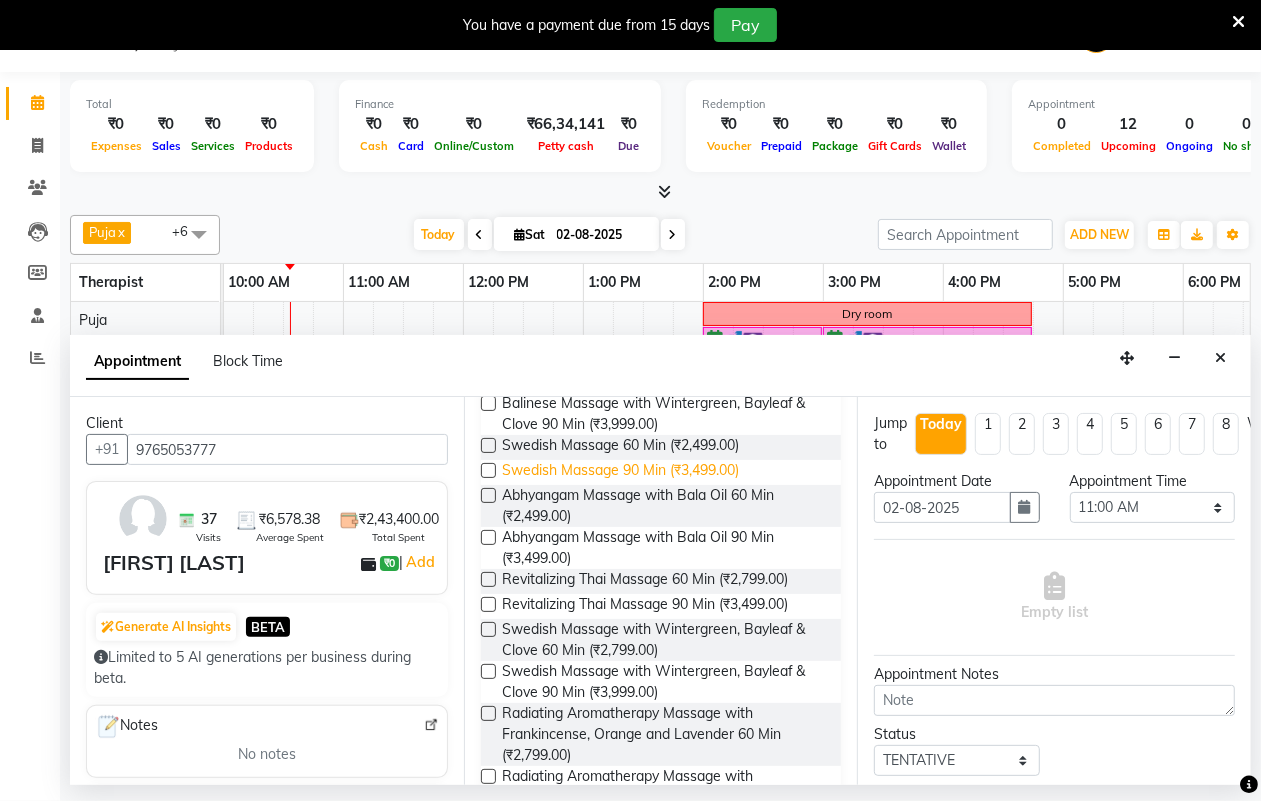 scroll, scrollTop: 750, scrollLeft: 0, axis: vertical 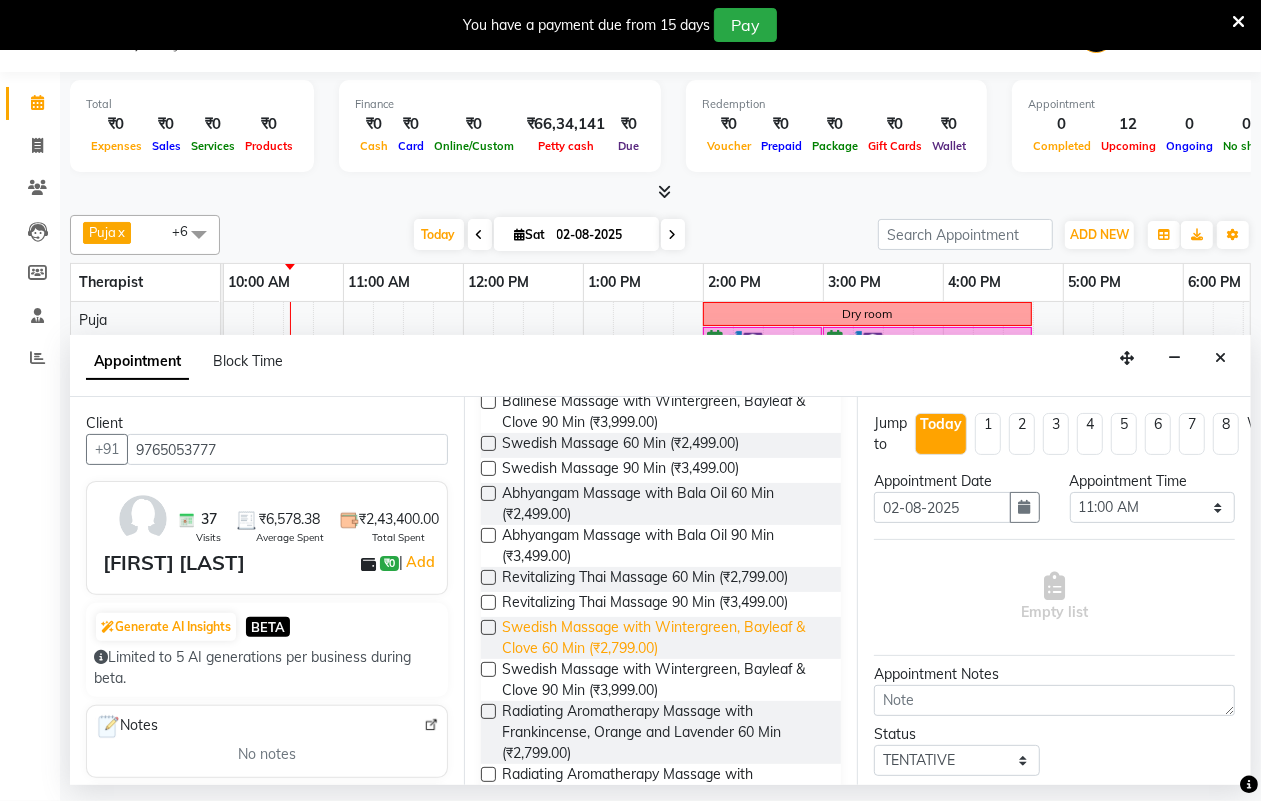 click on "Swedish Massage with Wintergreen, Bayleaf & Clove 60 Min (₹2,799.00)" at bounding box center [664, 638] 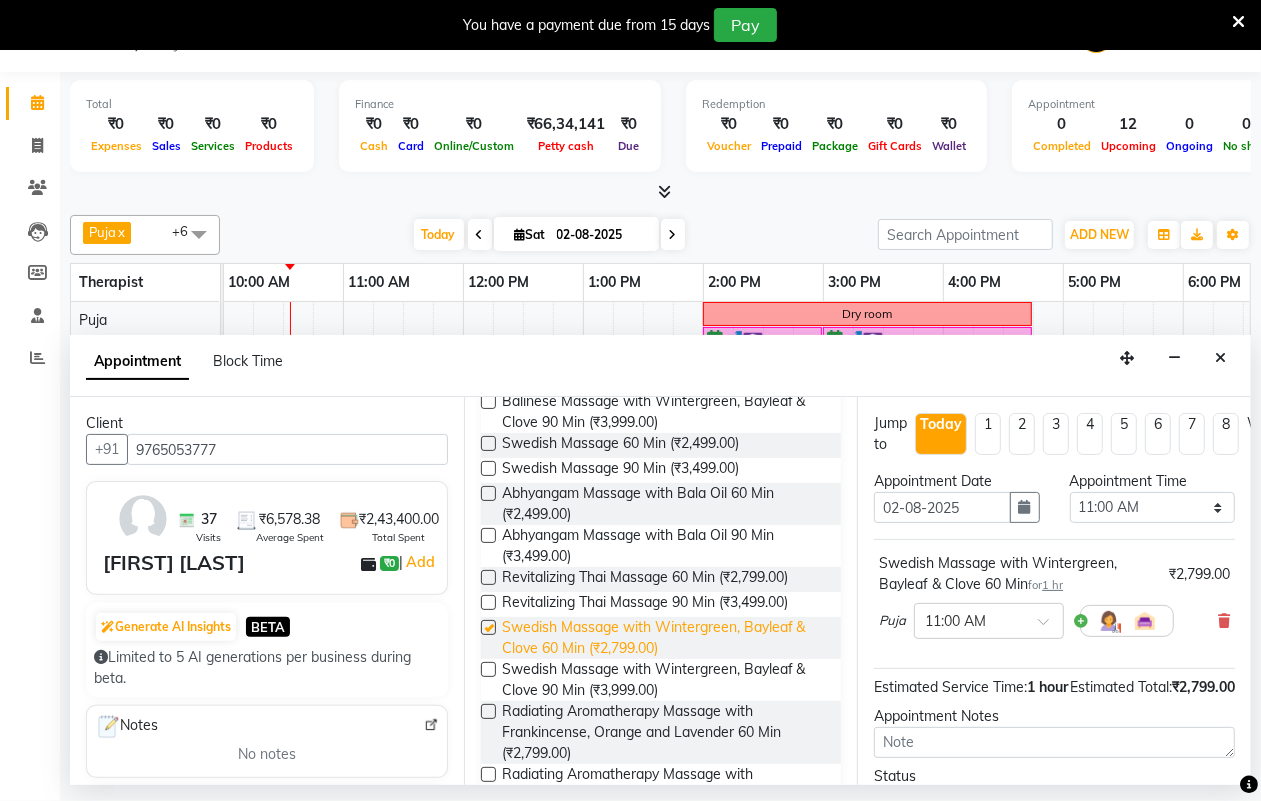checkbox on "false" 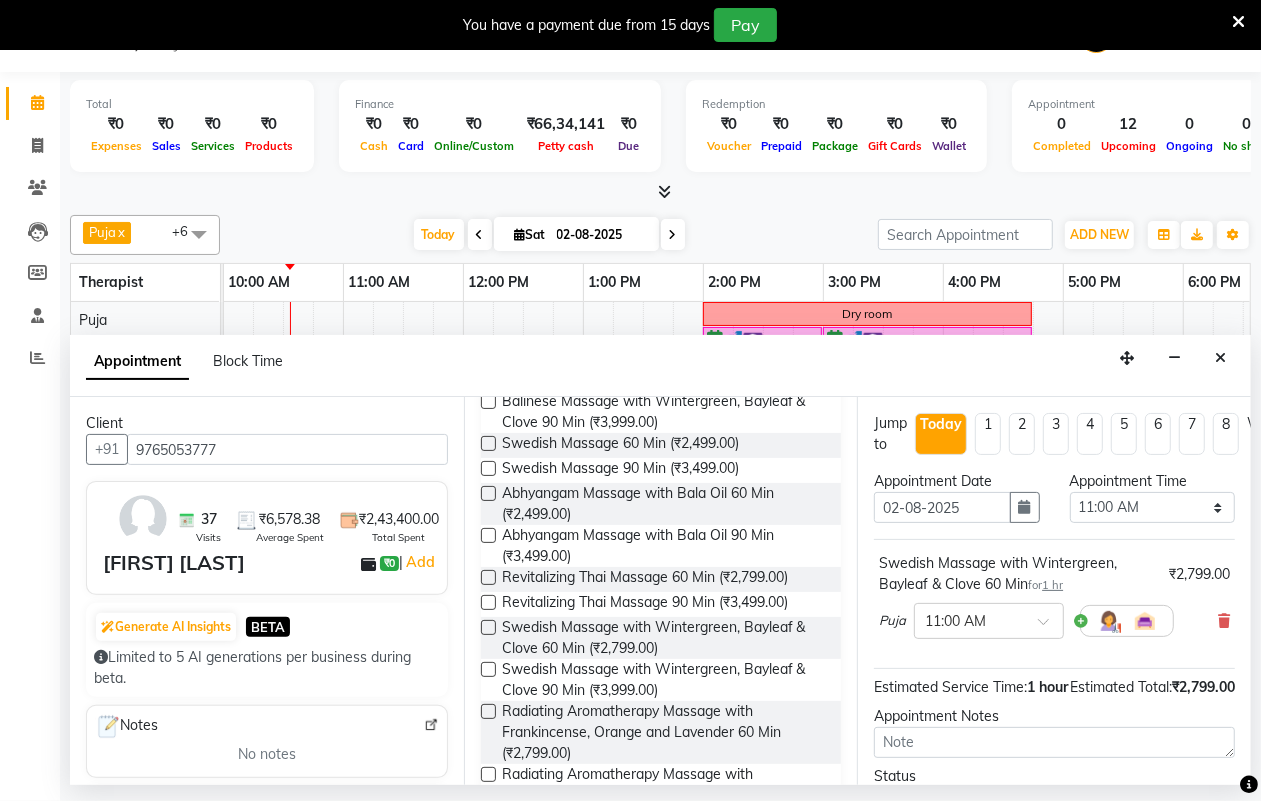 scroll, scrollTop: 216, scrollLeft: 0, axis: vertical 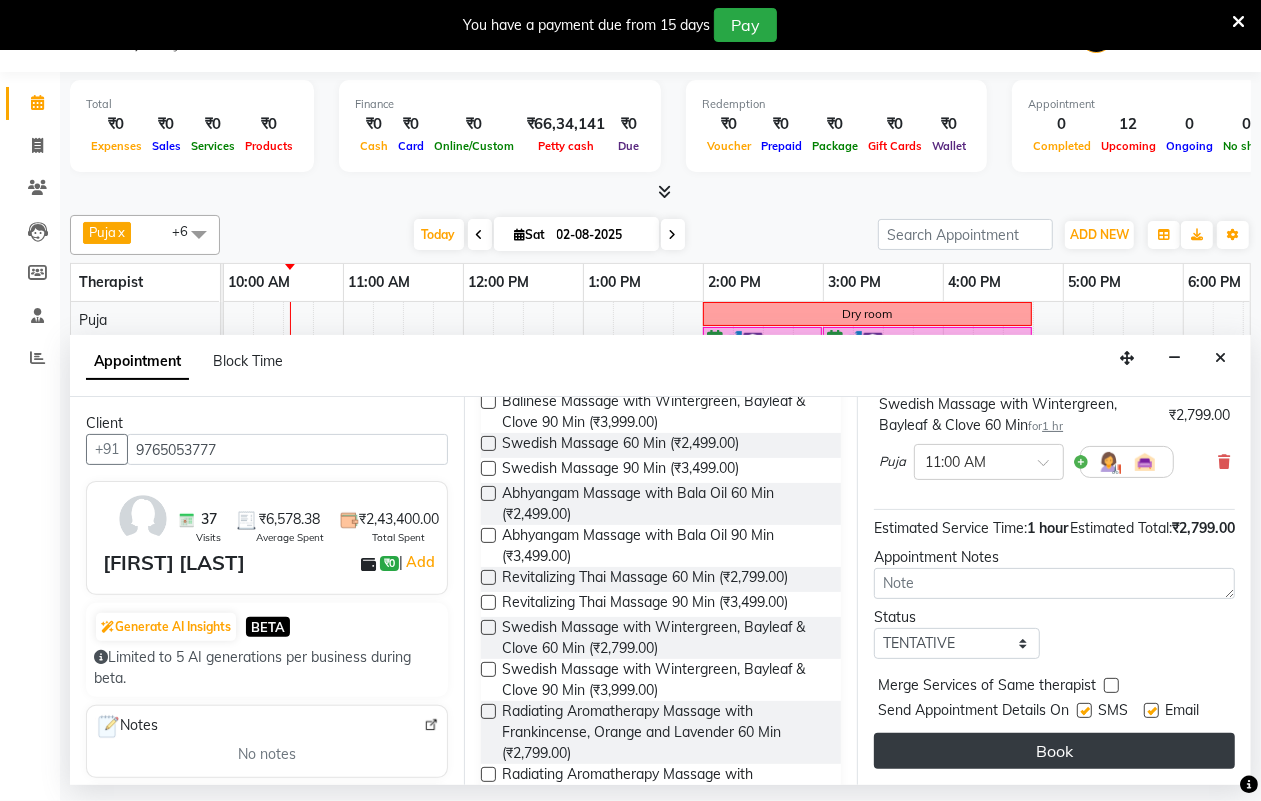 click on "Book" at bounding box center (1054, 751) 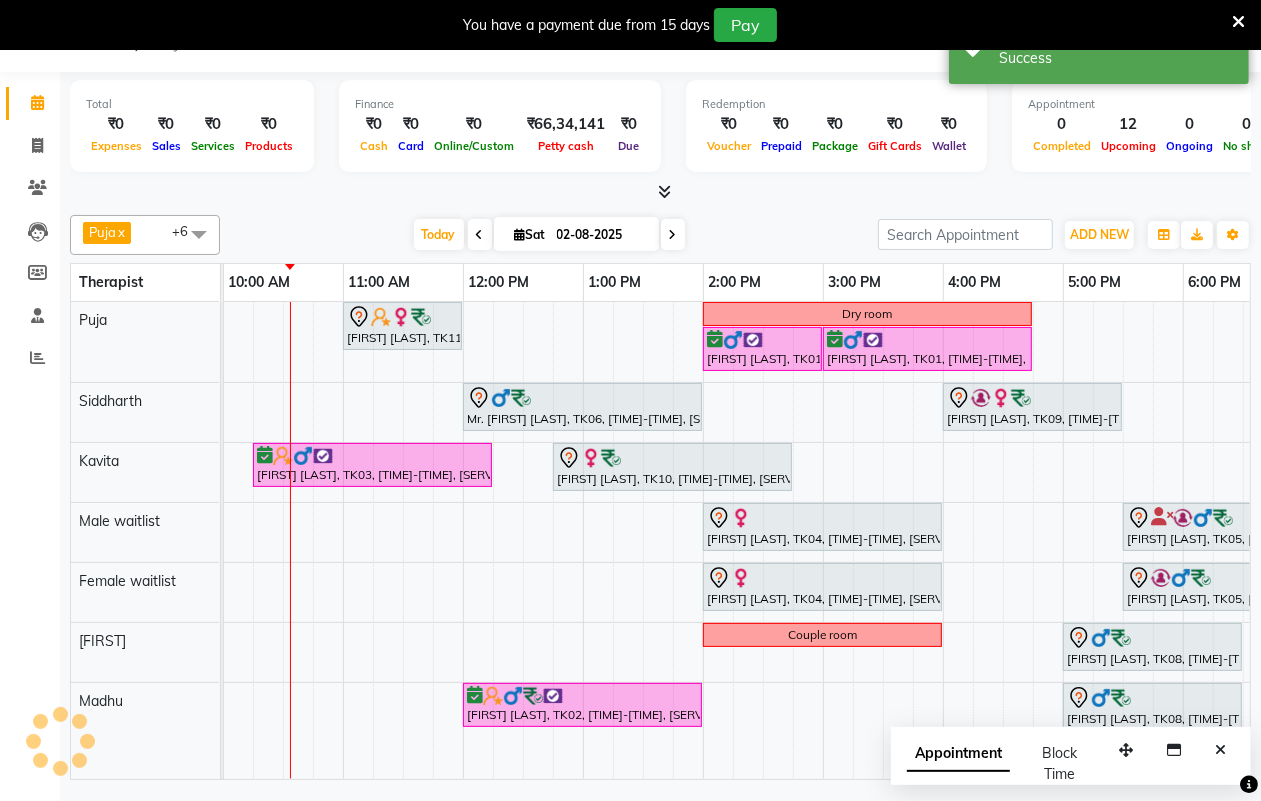 scroll, scrollTop: 0, scrollLeft: 0, axis: both 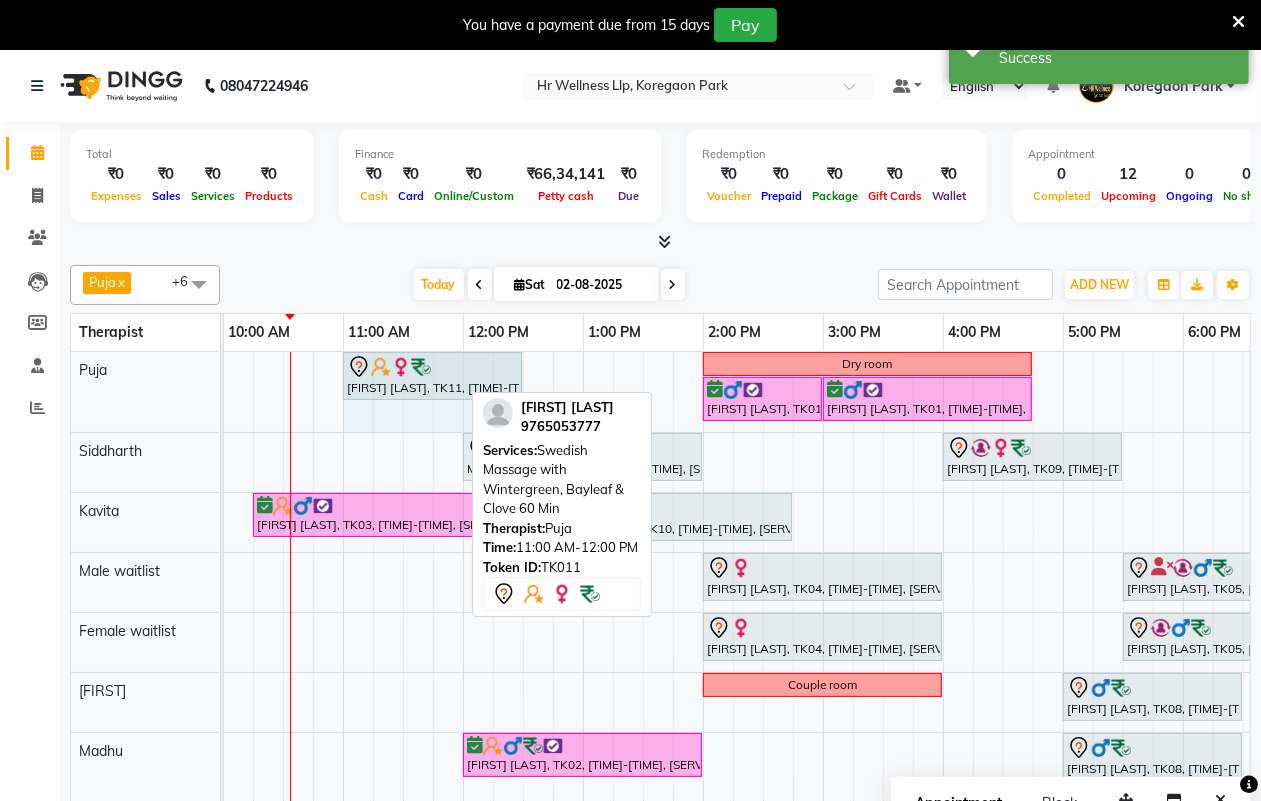 drag, startPoint x: 457, startPoint y: 362, endPoint x: 503, endPoint y: 360, distance: 46.043457 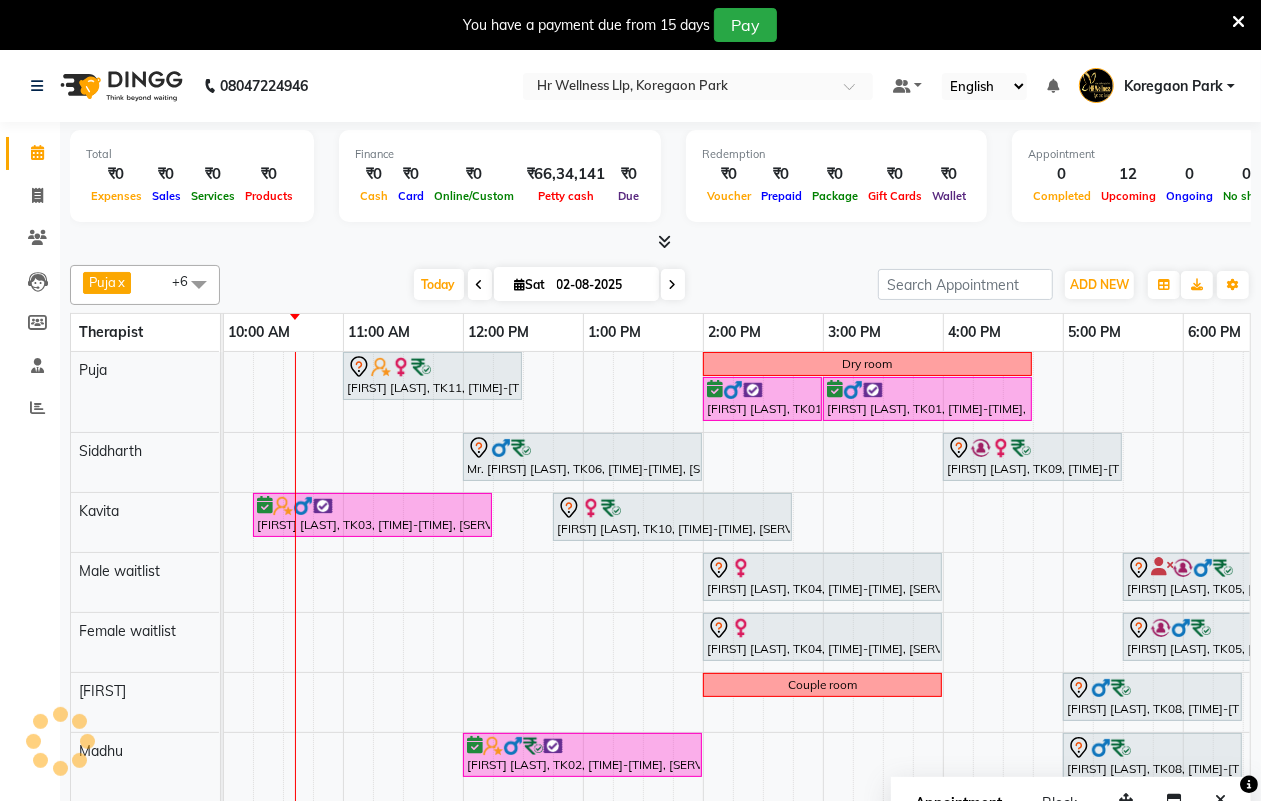 click at bounding box center [673, 285] 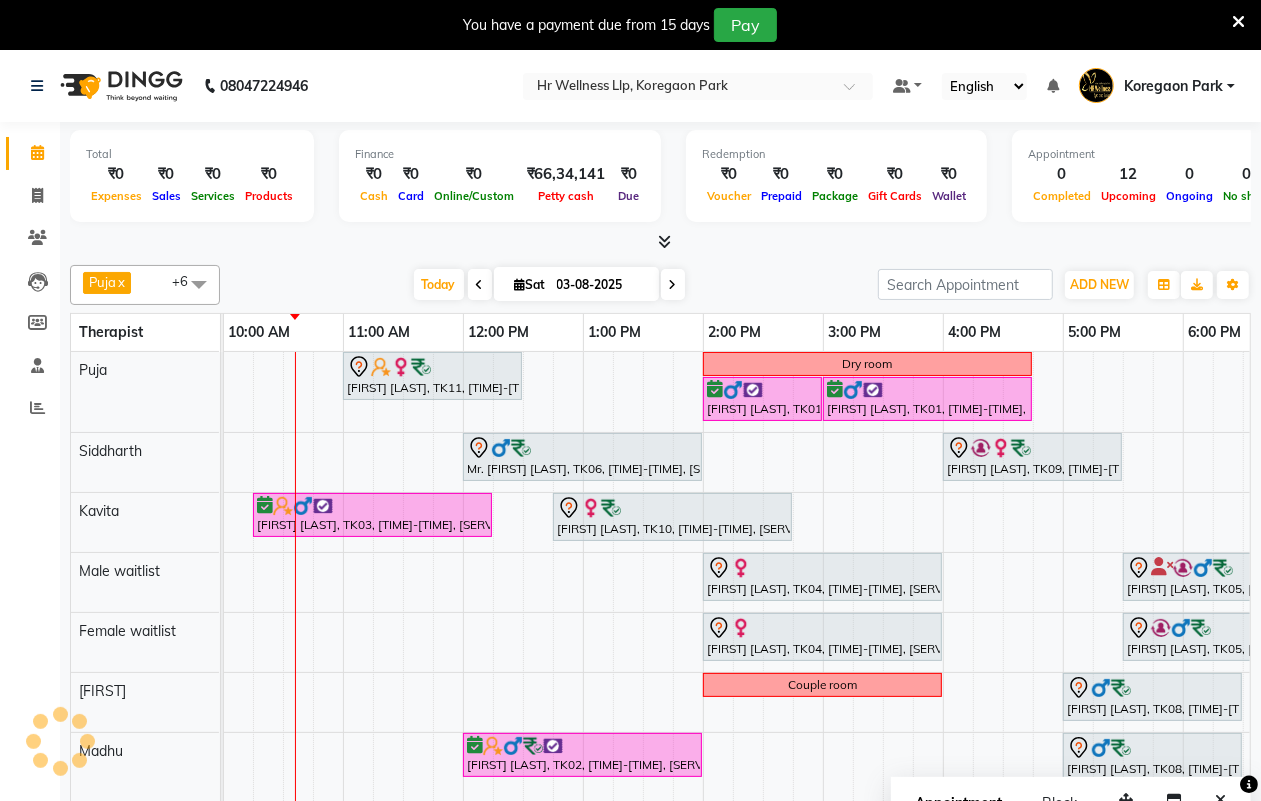 scroll, scrollTop: 0, scrollLeft: 241, axis: horizontal 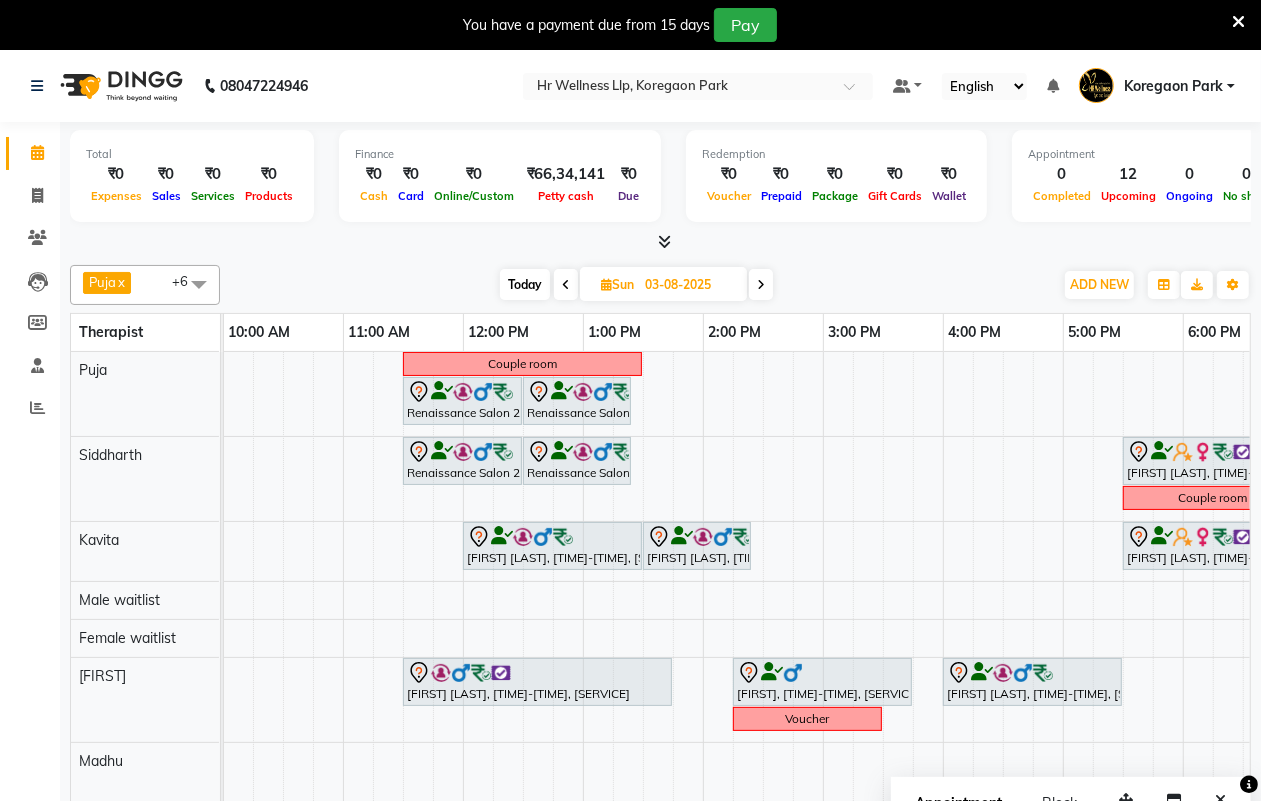click at bounding box center (761, 285) 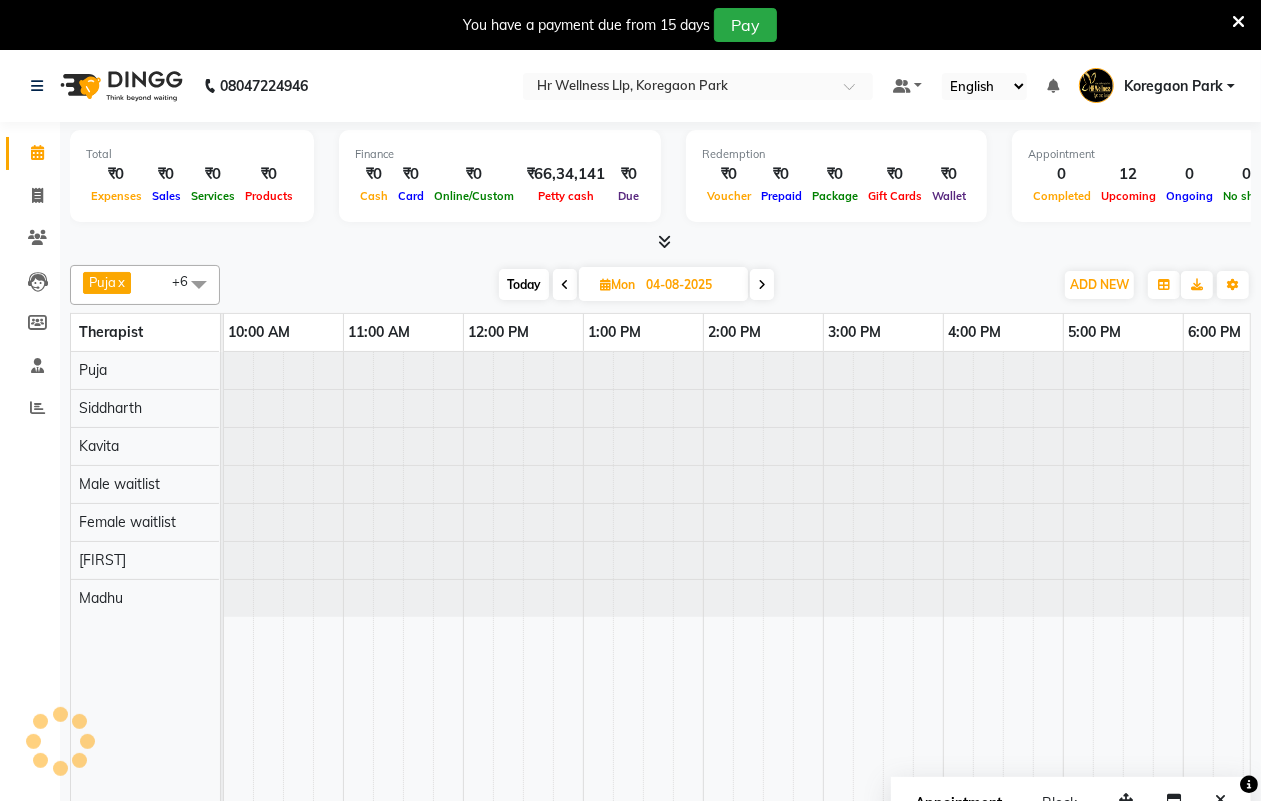 scroll, scrollTop: 0, scrollLeft: 241, axis: horizontal 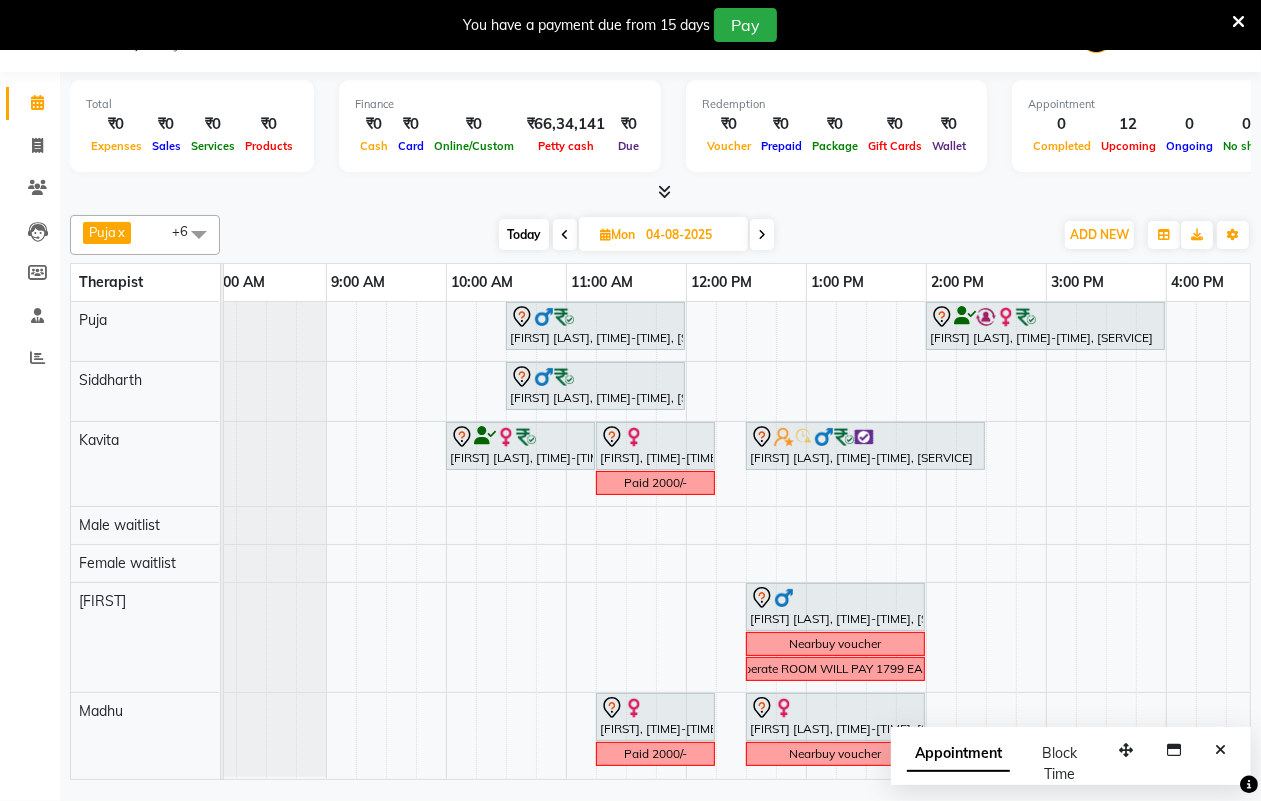 click at bounding box center [762, 234] 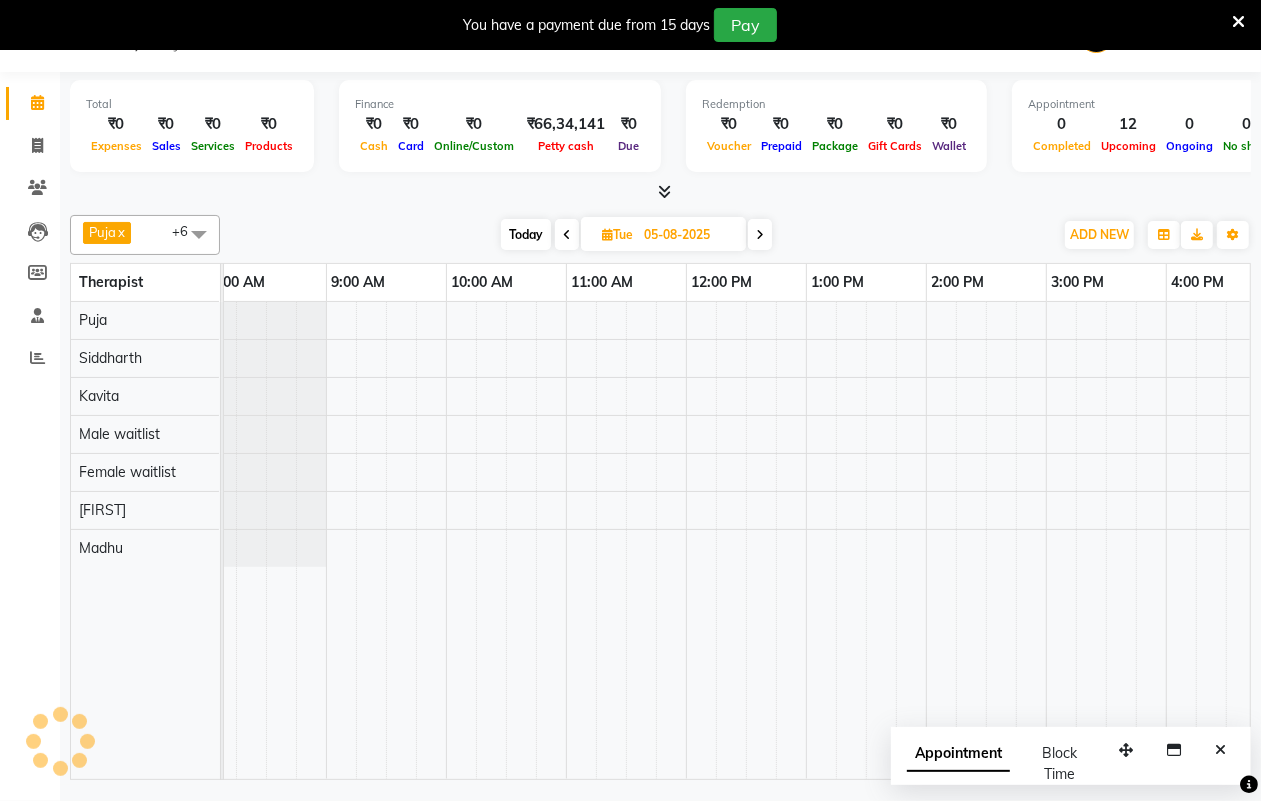 scroll, scrollTop: 0, scrollLeft: 241, axis: horizontal 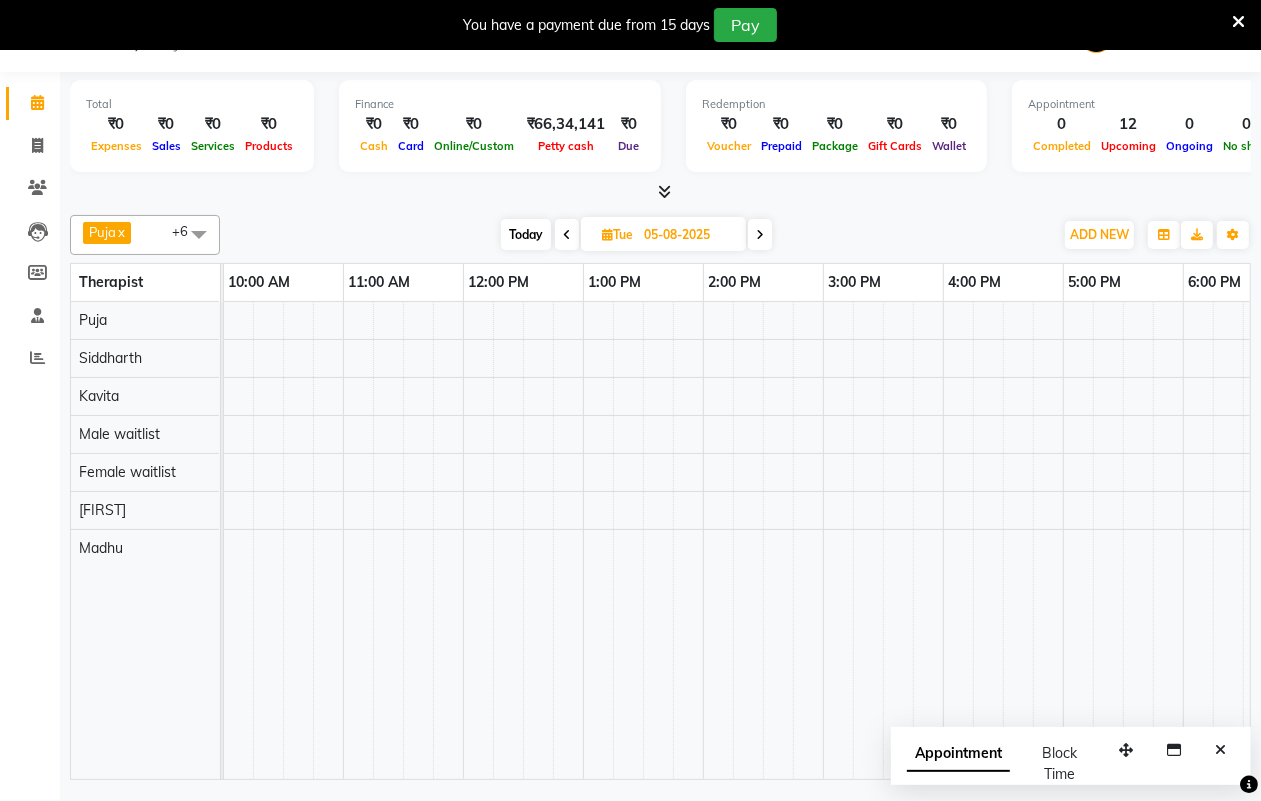 click at bounding box center (760, 235) 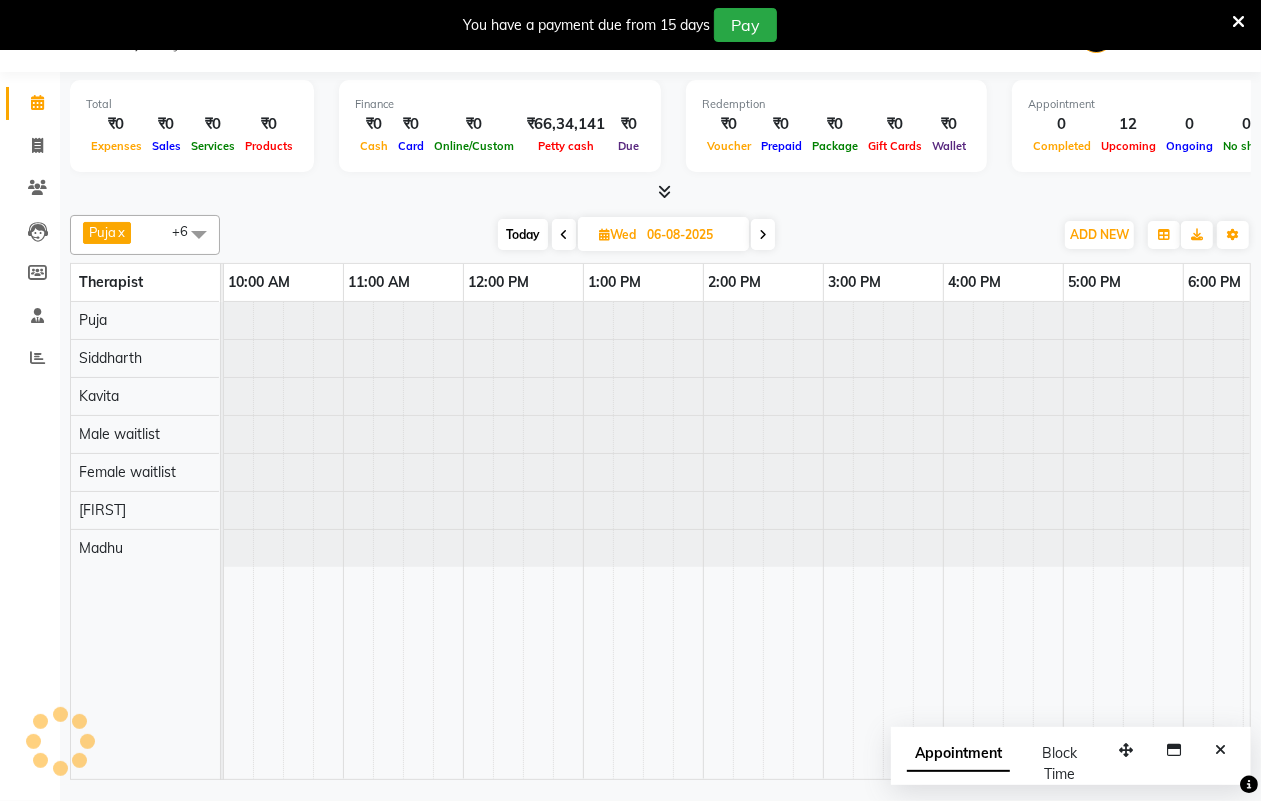 scroll, scrollTop: 0, scrollLeft: 0, axis: both 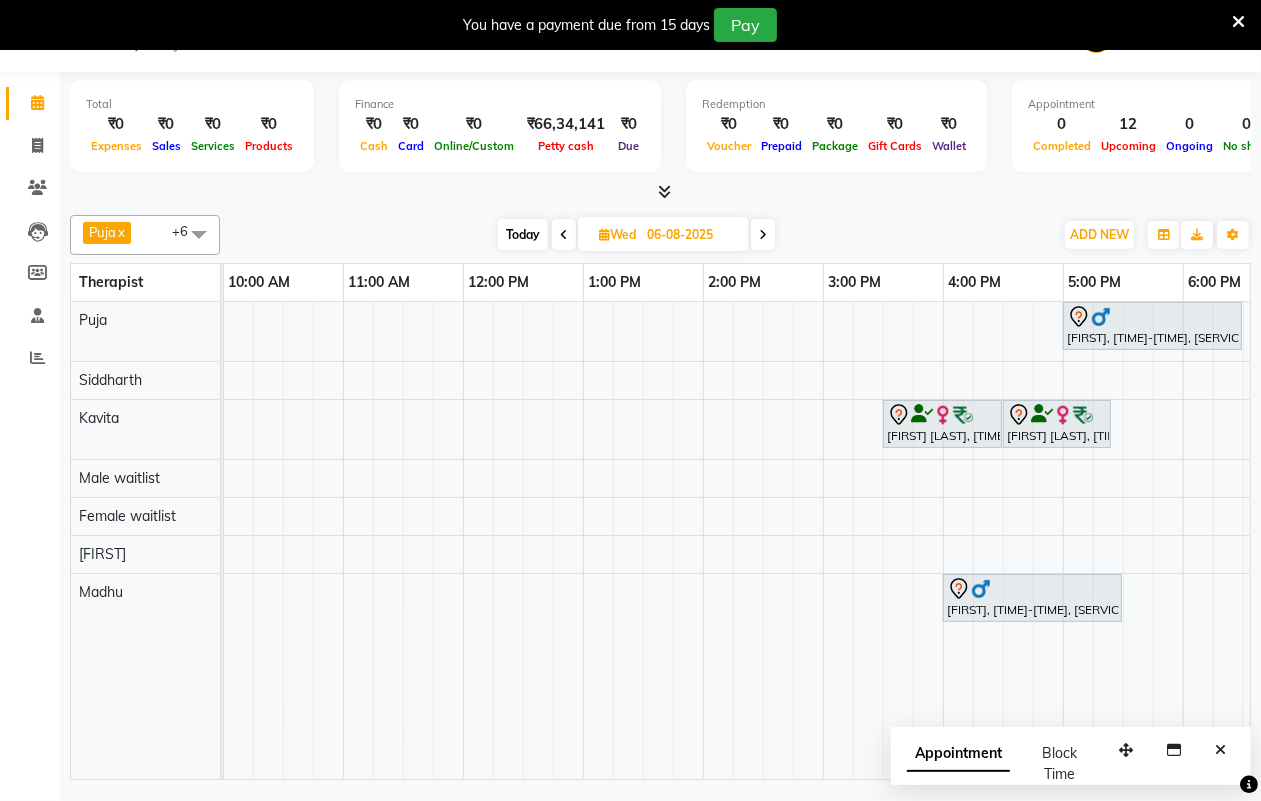 click on "06-08-2025" at bounding box center (691, 235) 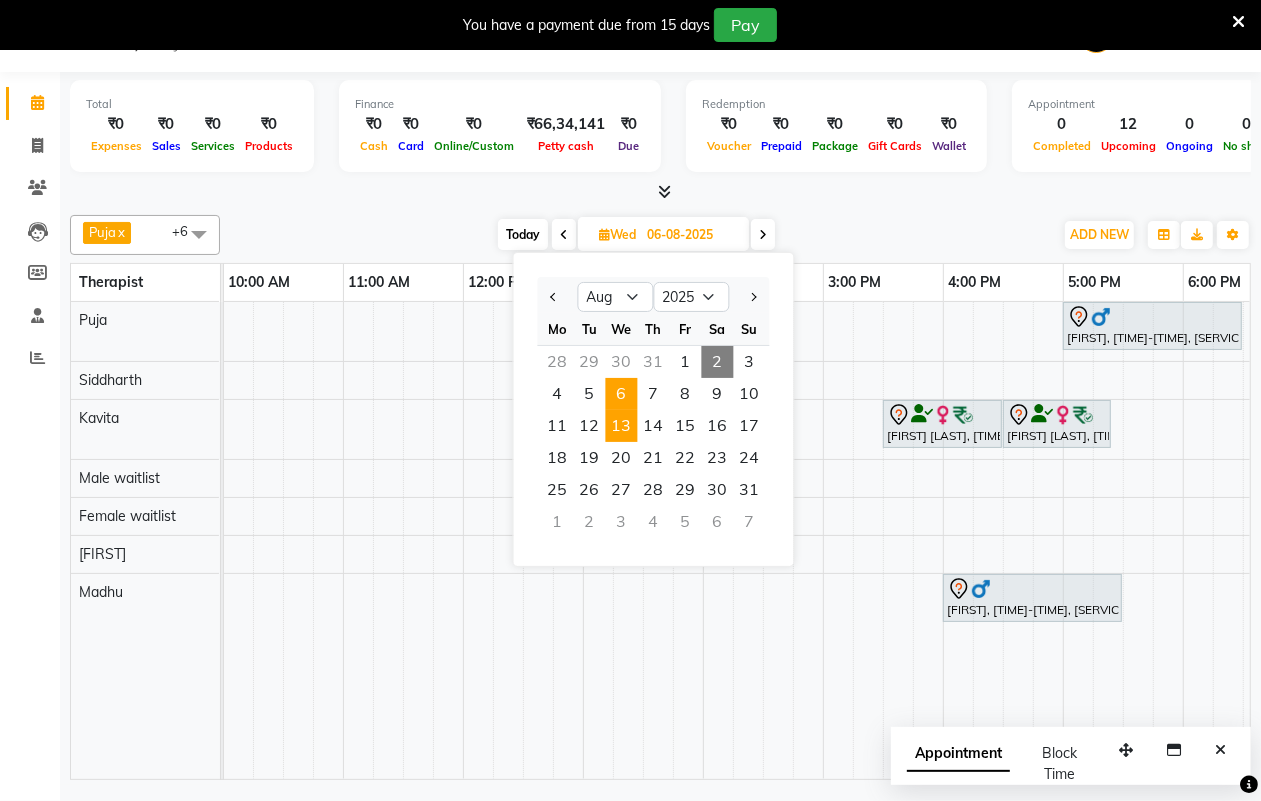 click on "13" at bounding box center (622, 426) 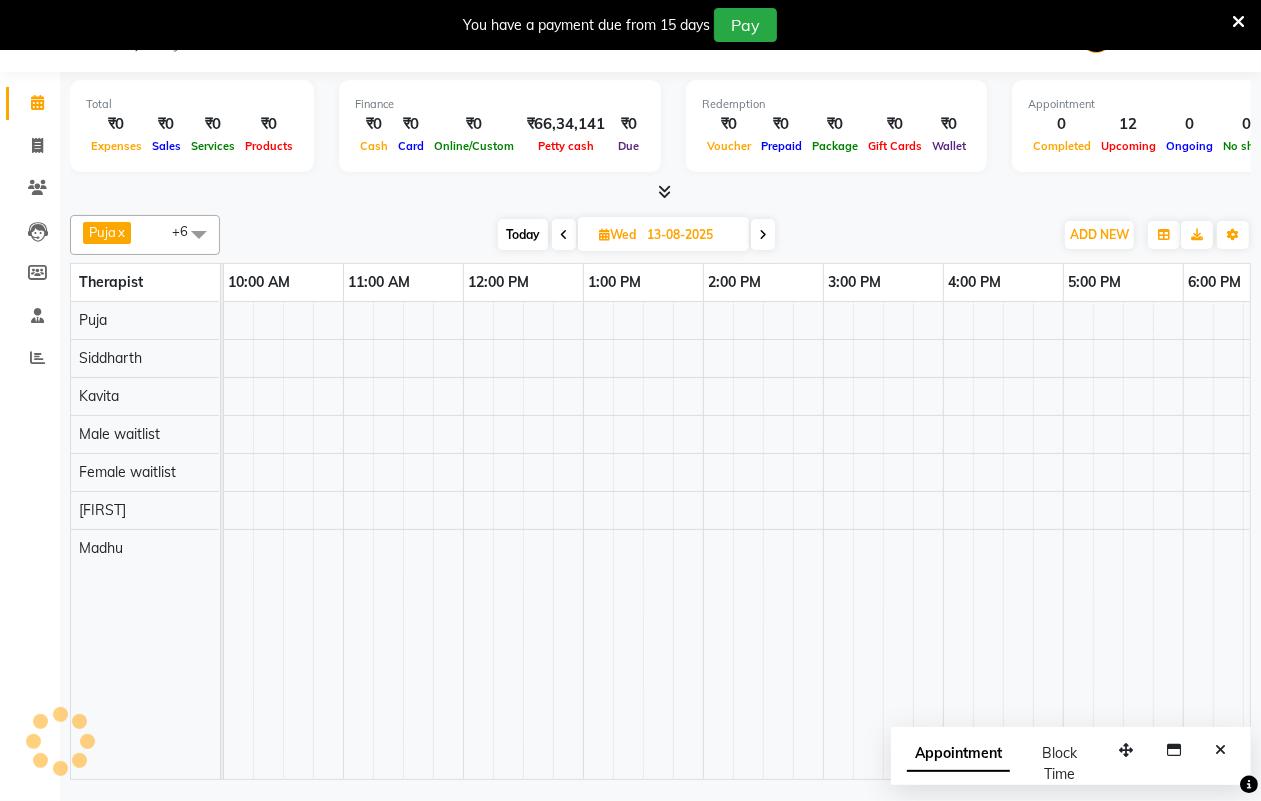 scroll, scrollTop: 0, scrollLeft: 241, axis: horizontal 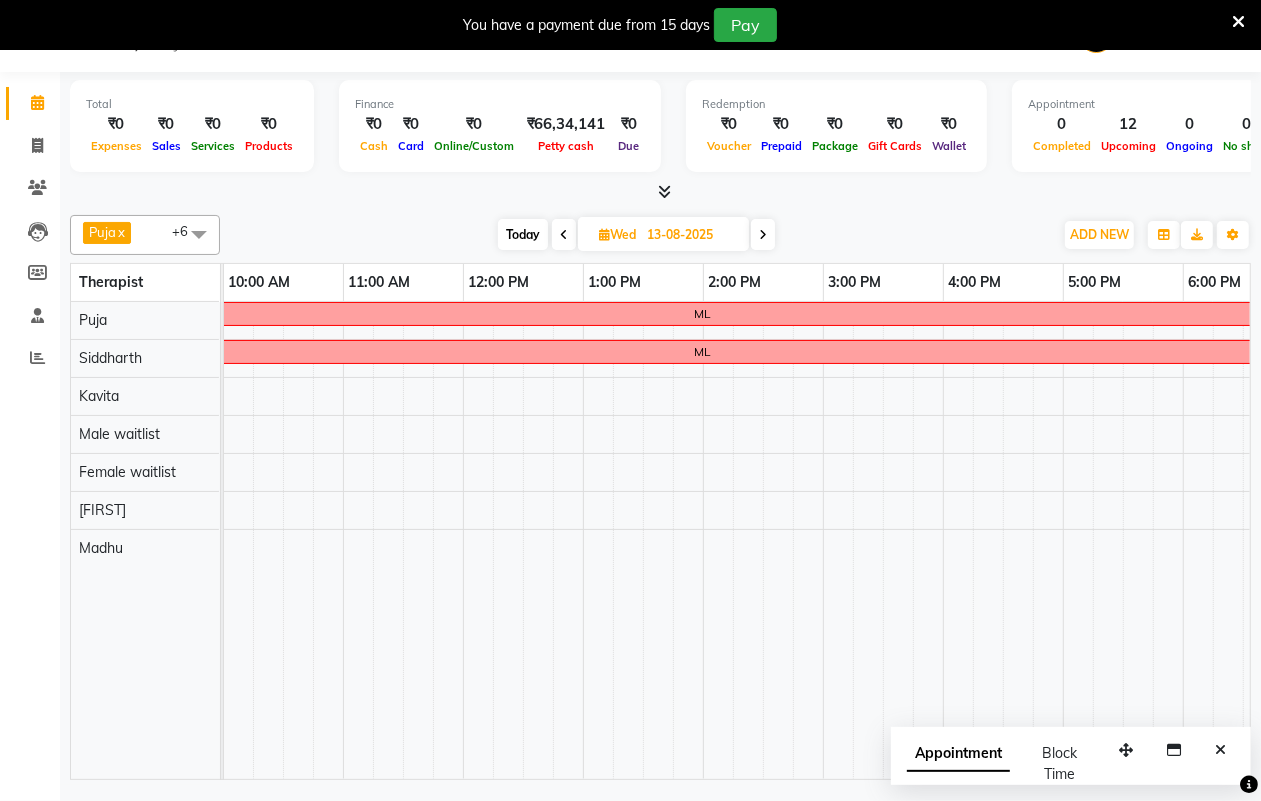 click at bounding box center (763, 234) 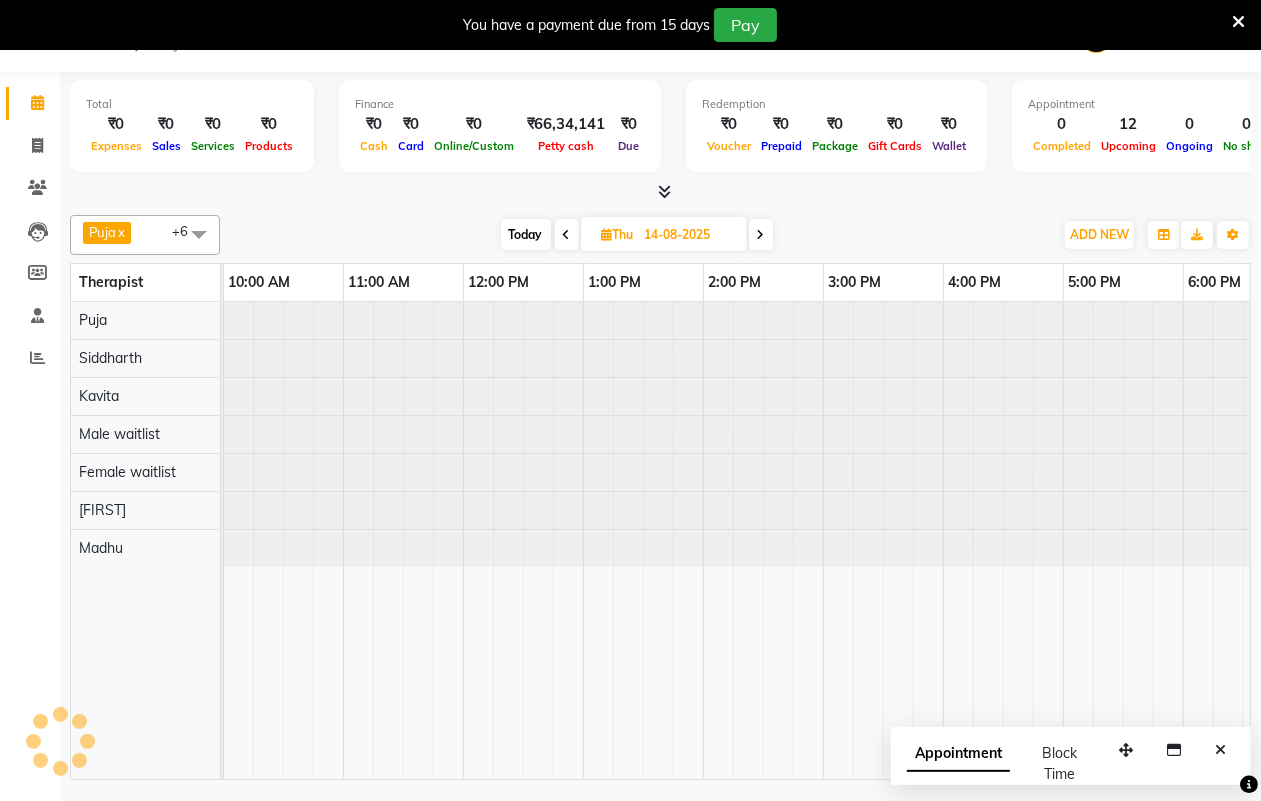 scroll, scrollTop: 0, scrollLeft: 0, axis: both 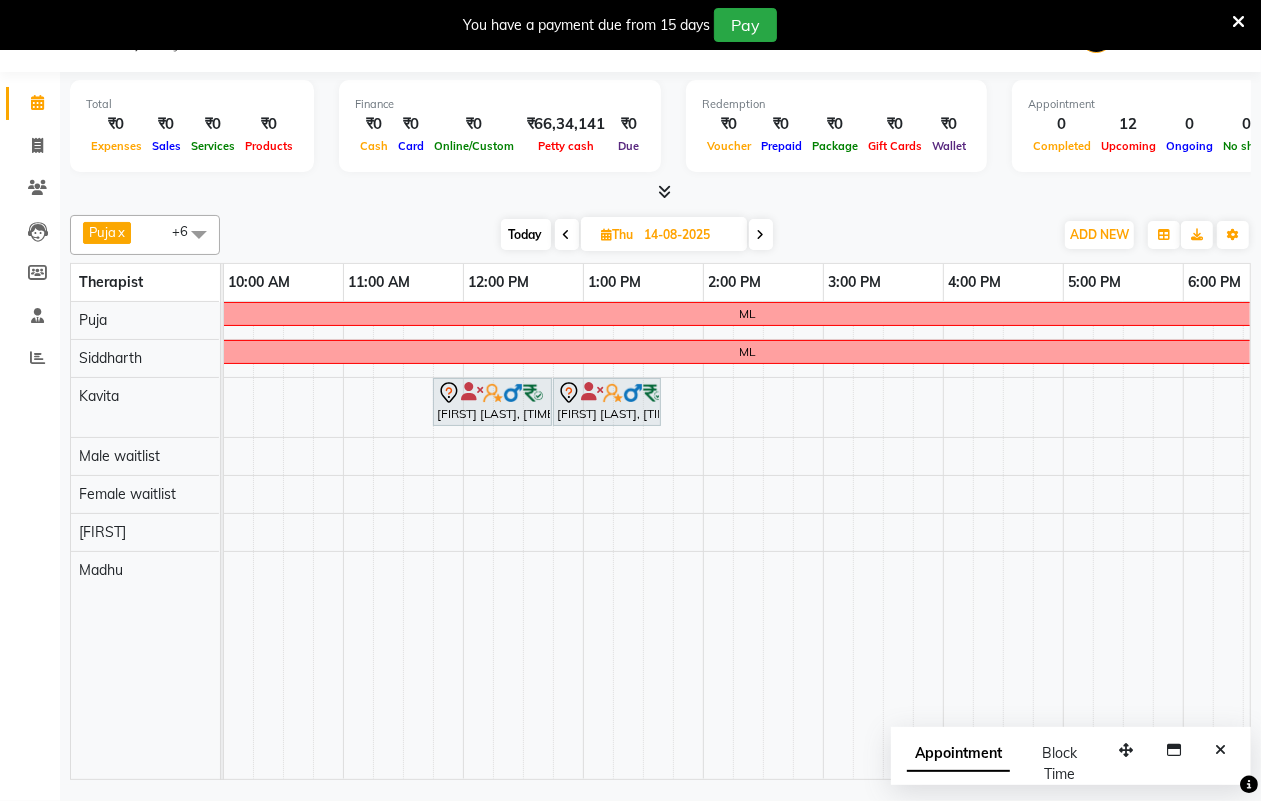 click on "Today" at bounding box center [526, 234] 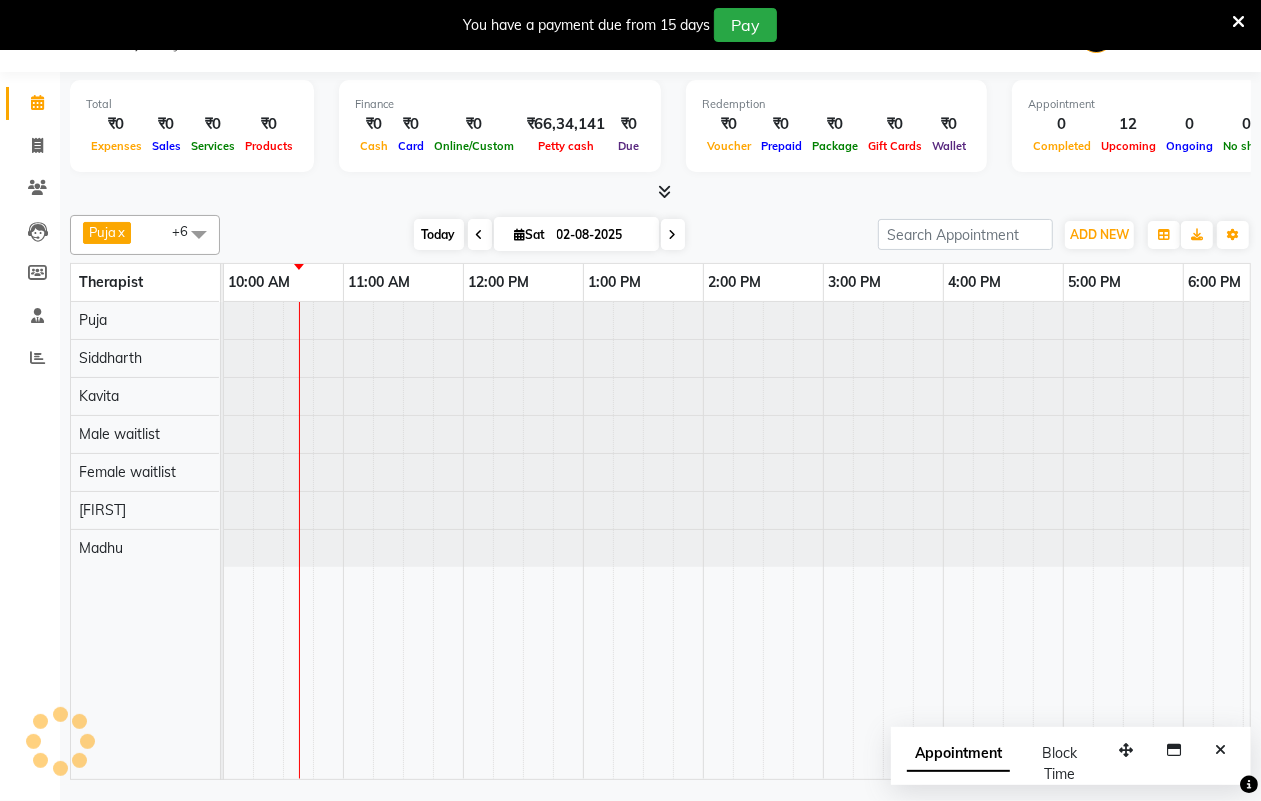 scroll, scrollTop: 0, scrollLeft: 241, axis: horizontal 